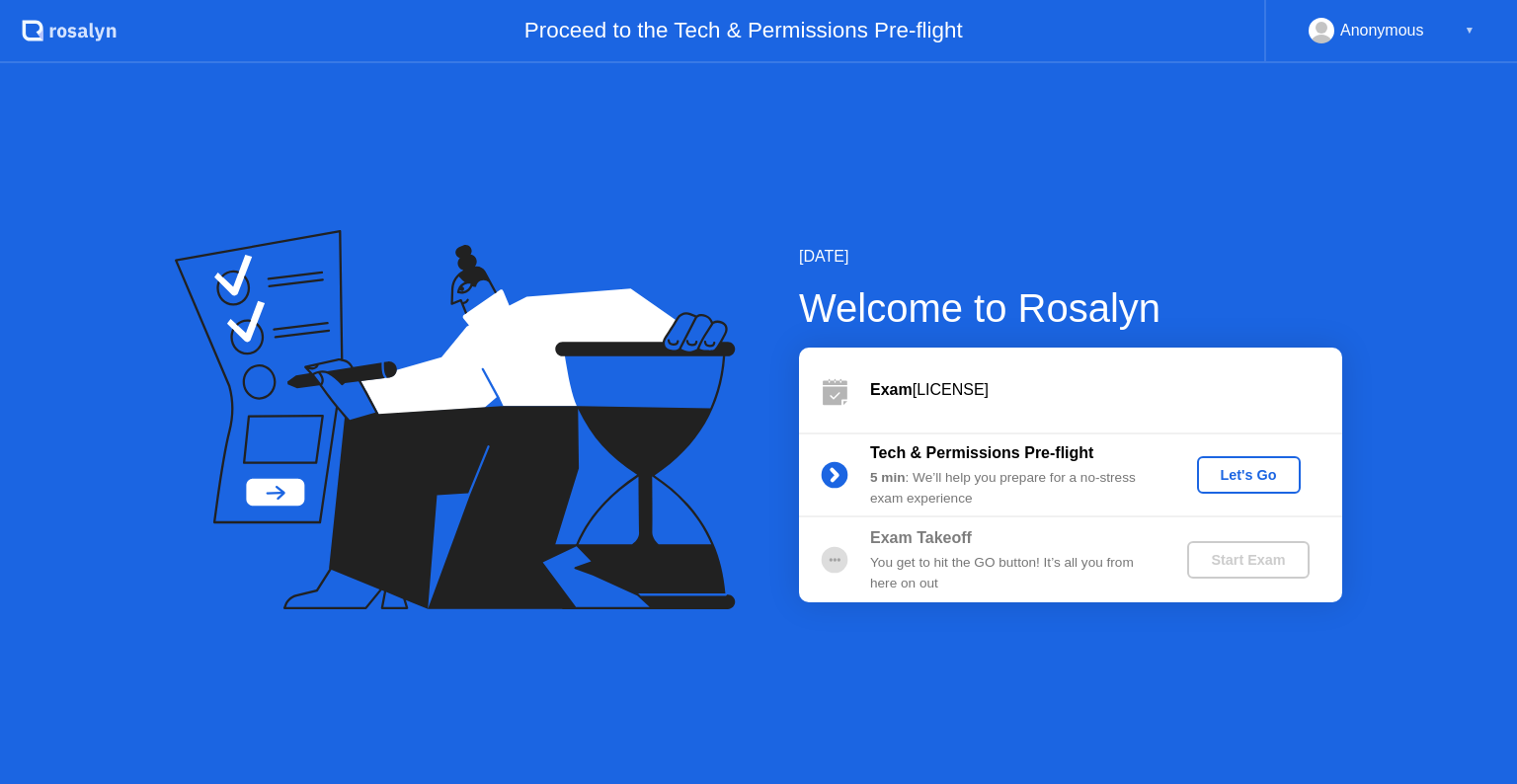 scroll, scrollTop: 0, scrollLeft: 0, axis: both 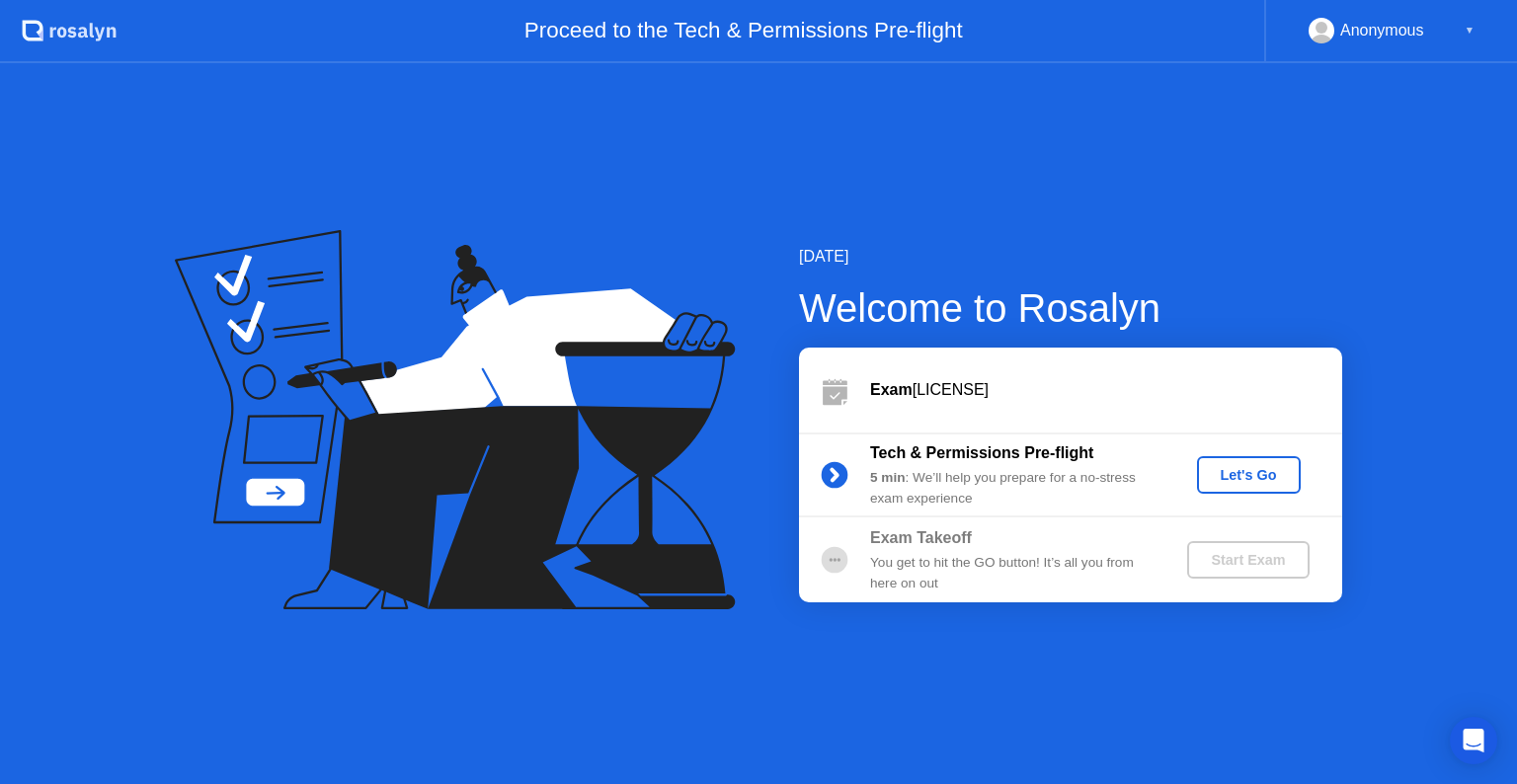 click 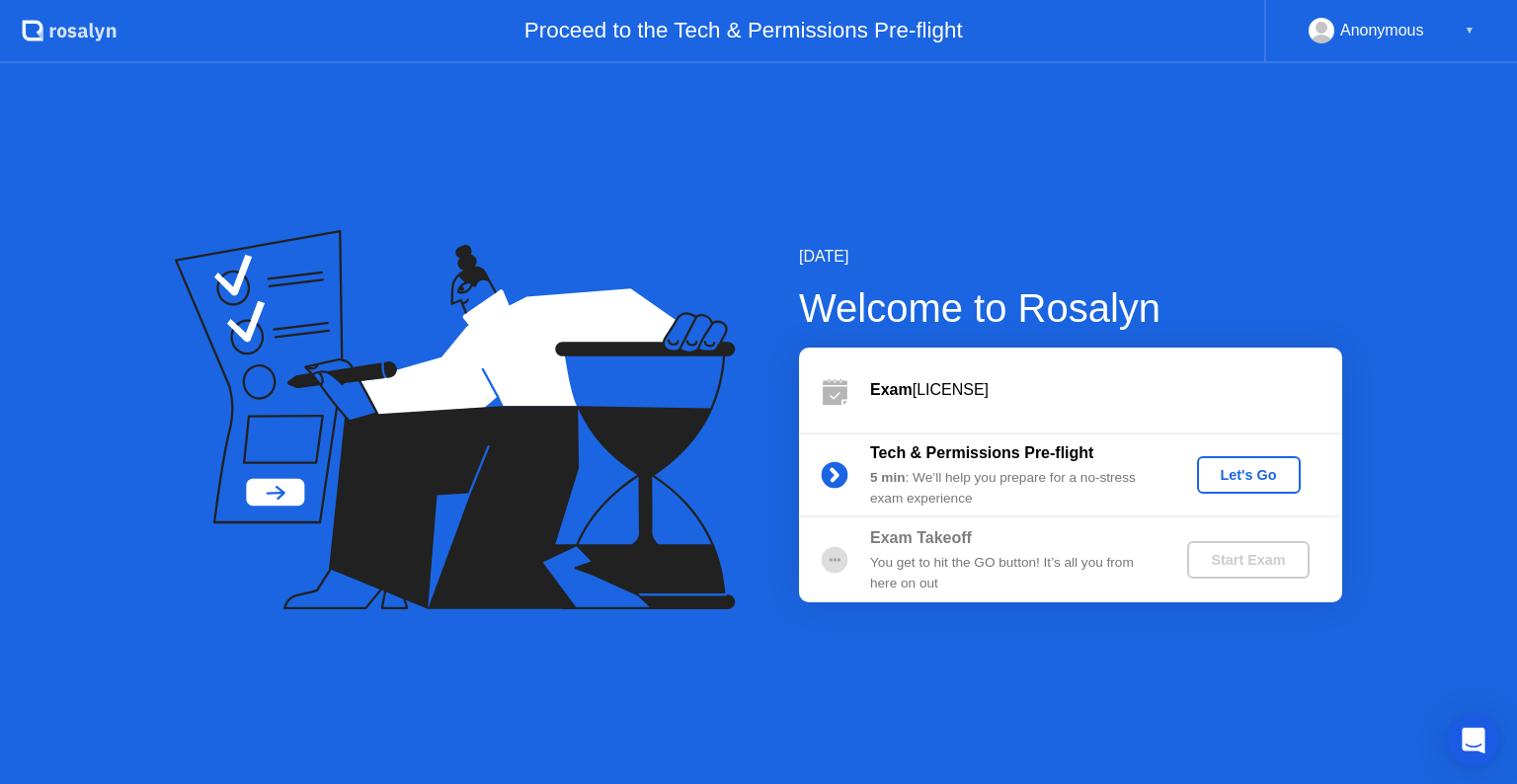click 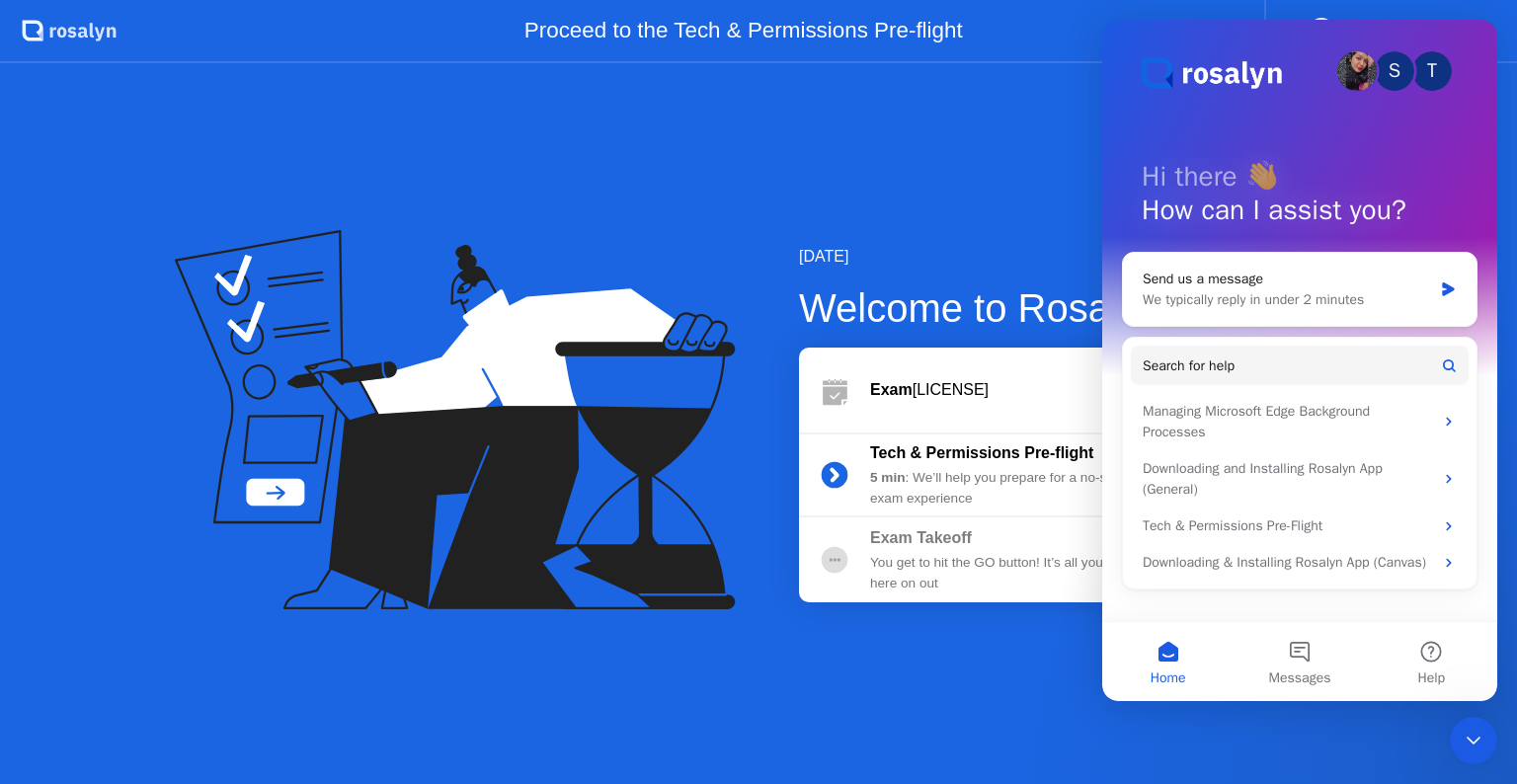 scroll, scrollTop: 0, scrollLeft: 0, axis: both 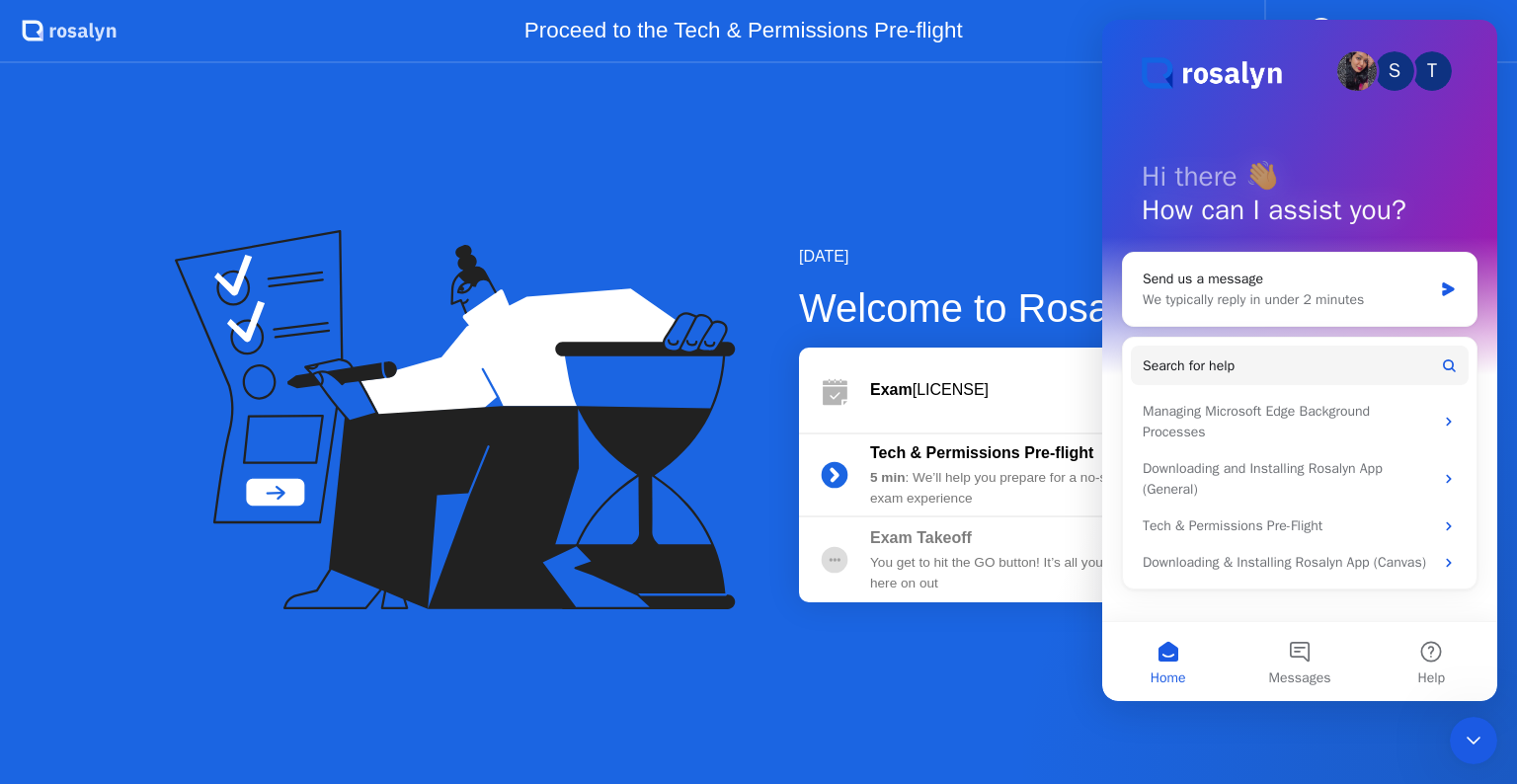 click on "Exam  3945B325AP" 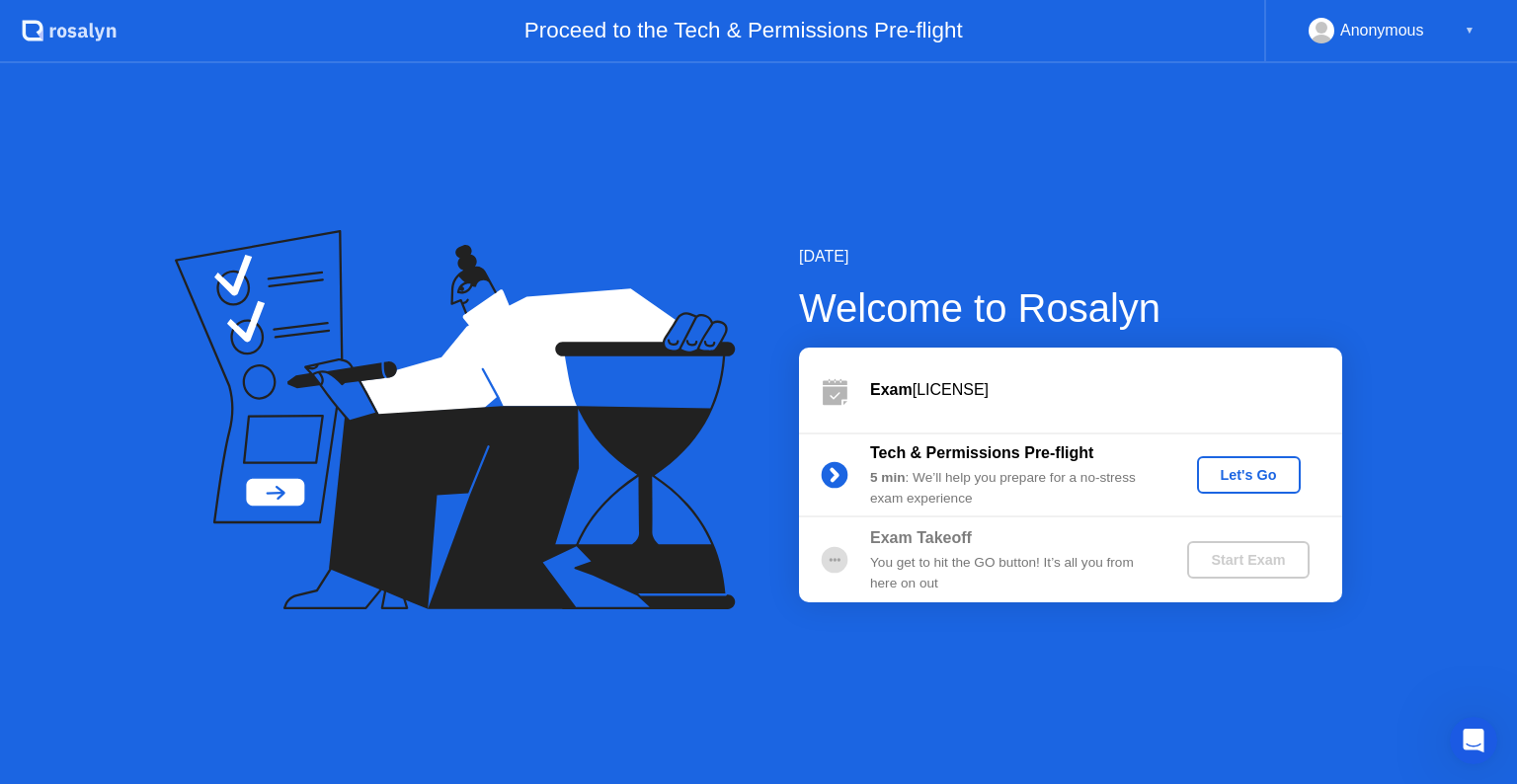 scroll, scrollTop: 0, scrollLeft: 0, axis: both 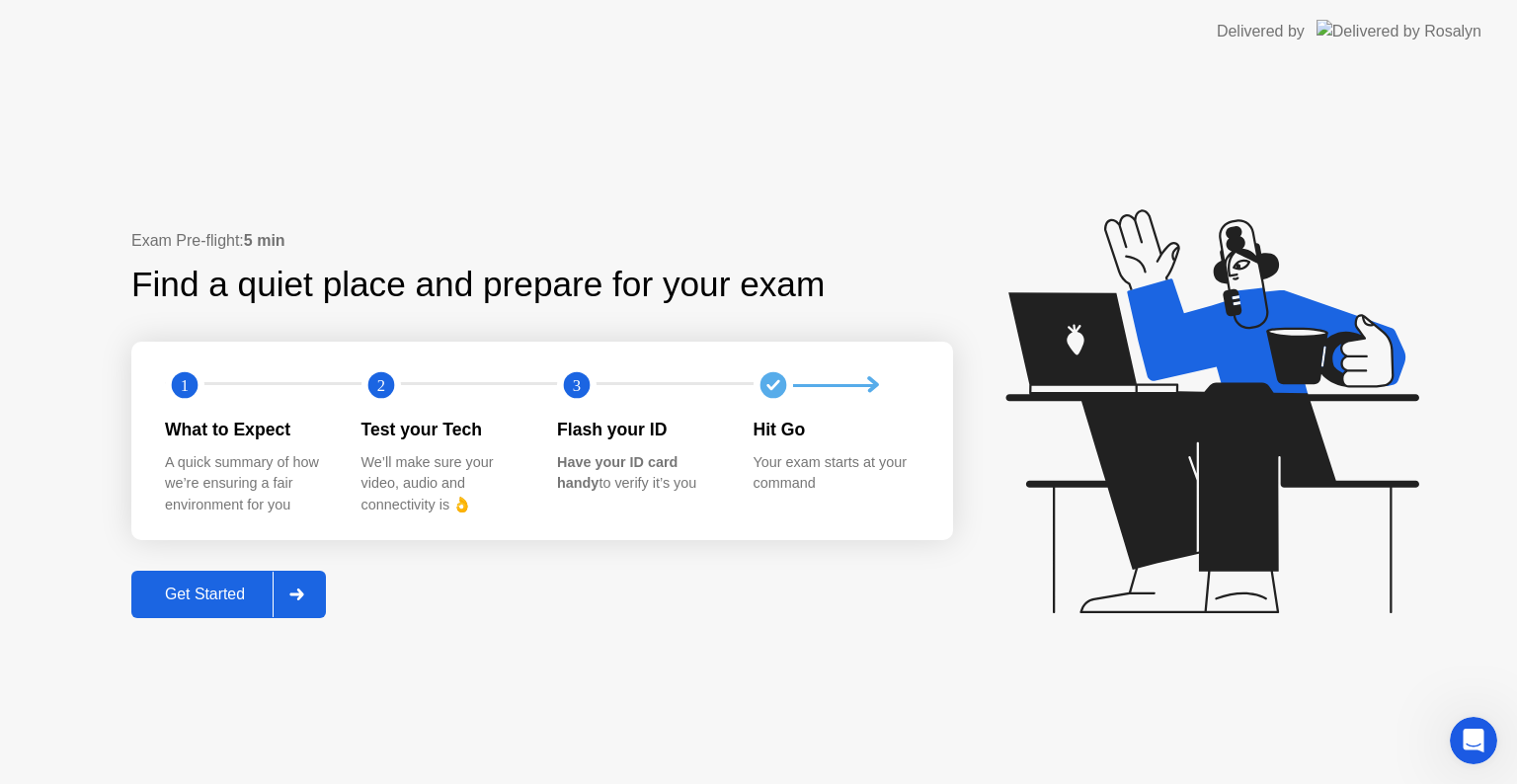 click on "Get Started" 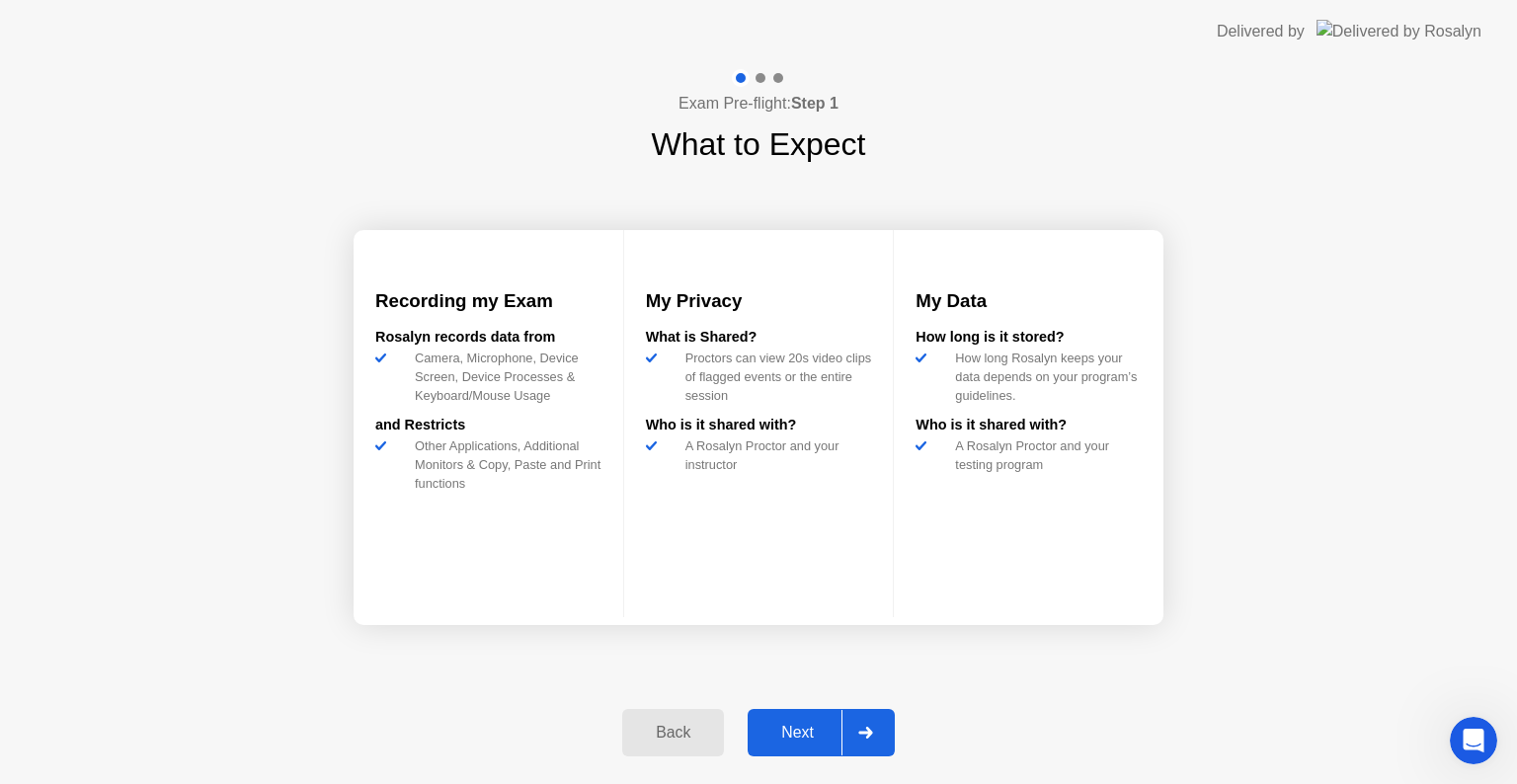 click on "Next" 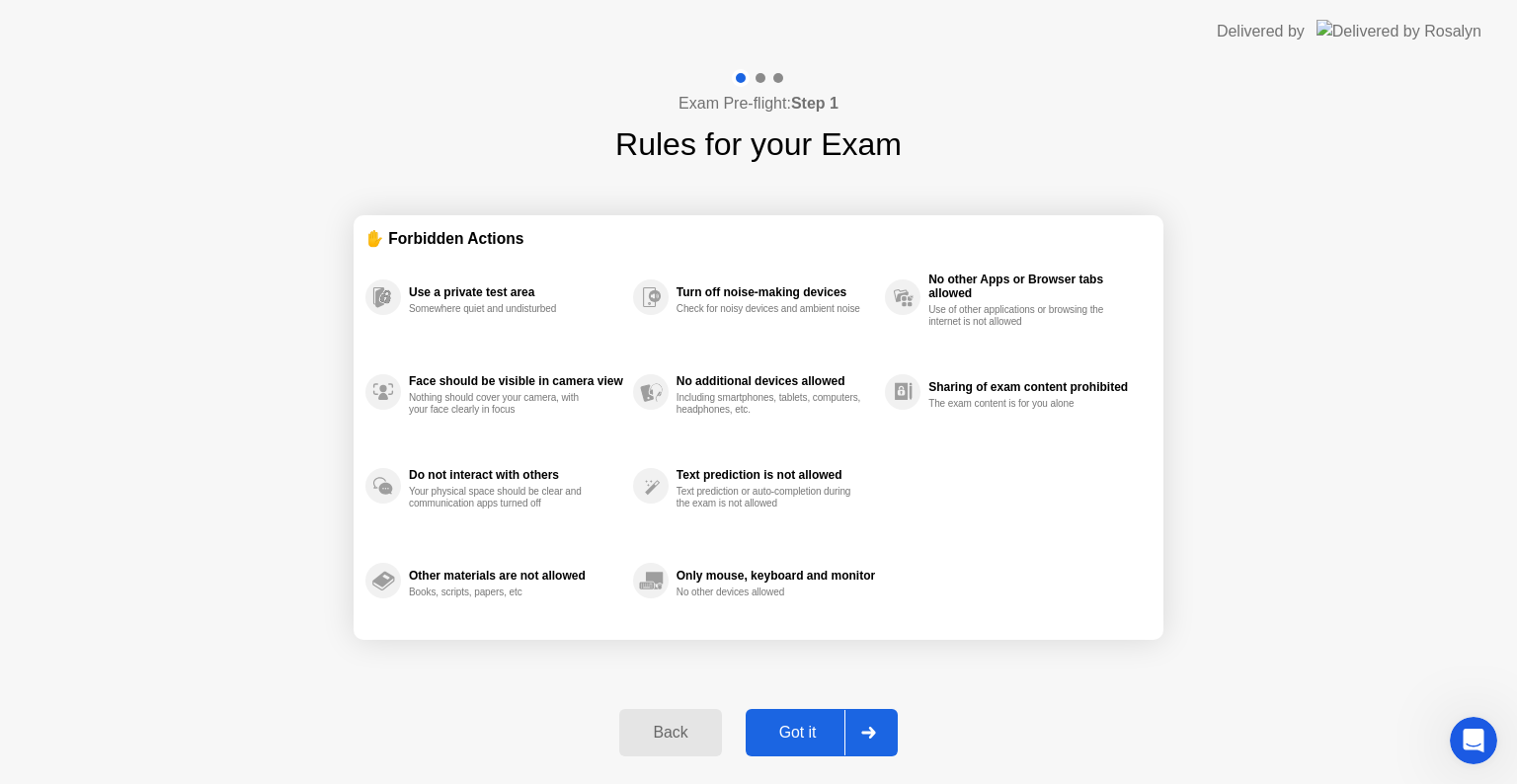 click on "Got it" 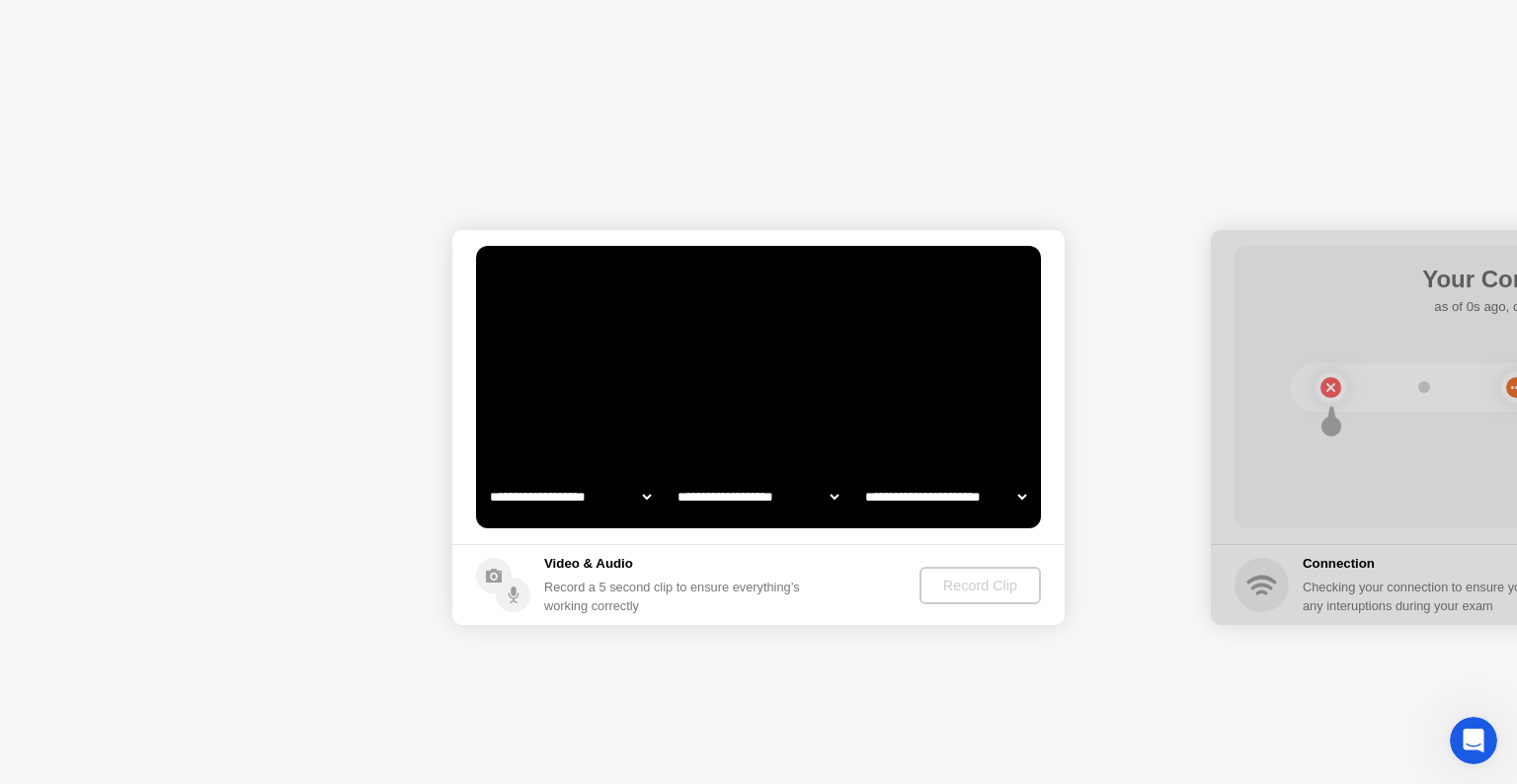 select on "**********" 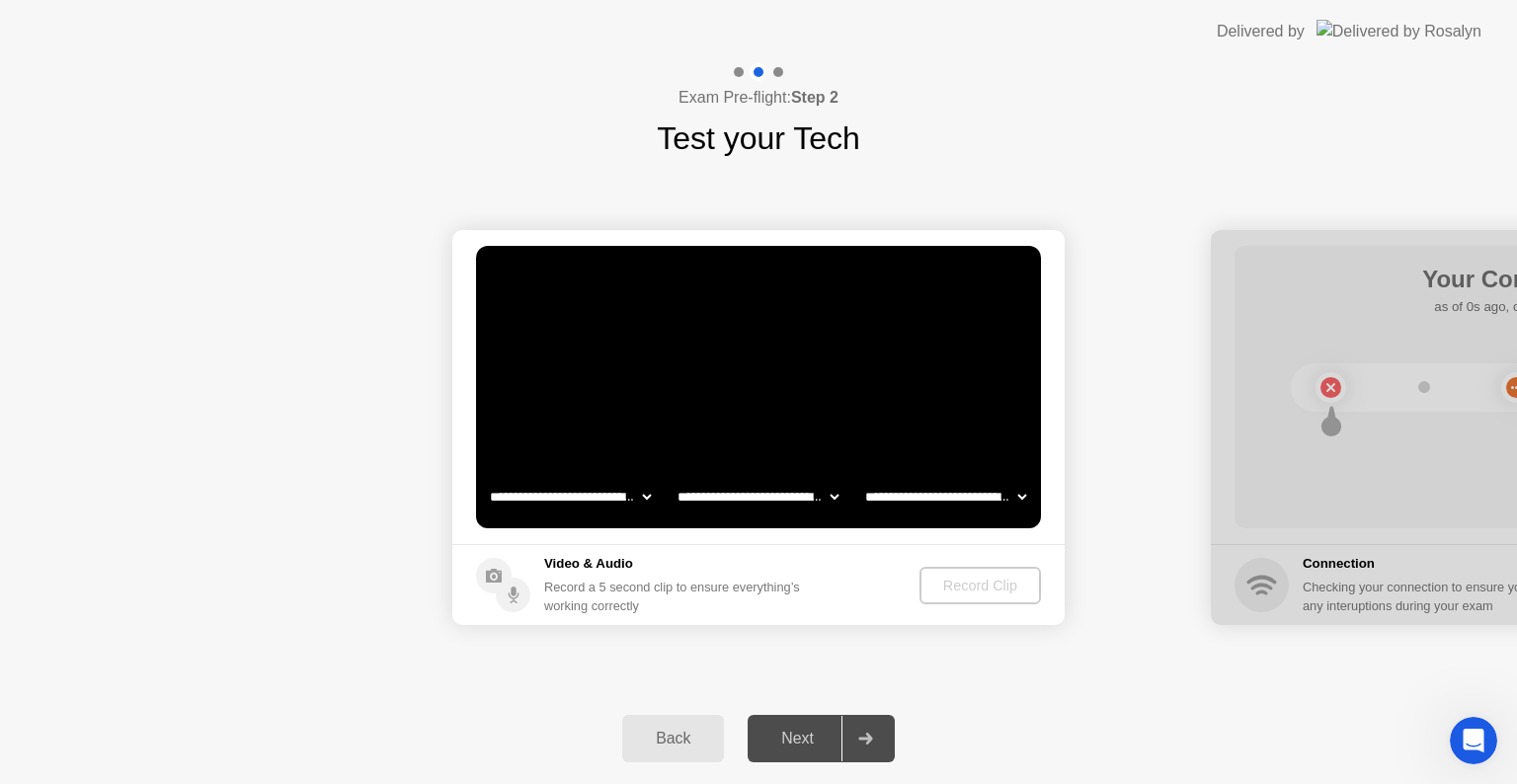 click 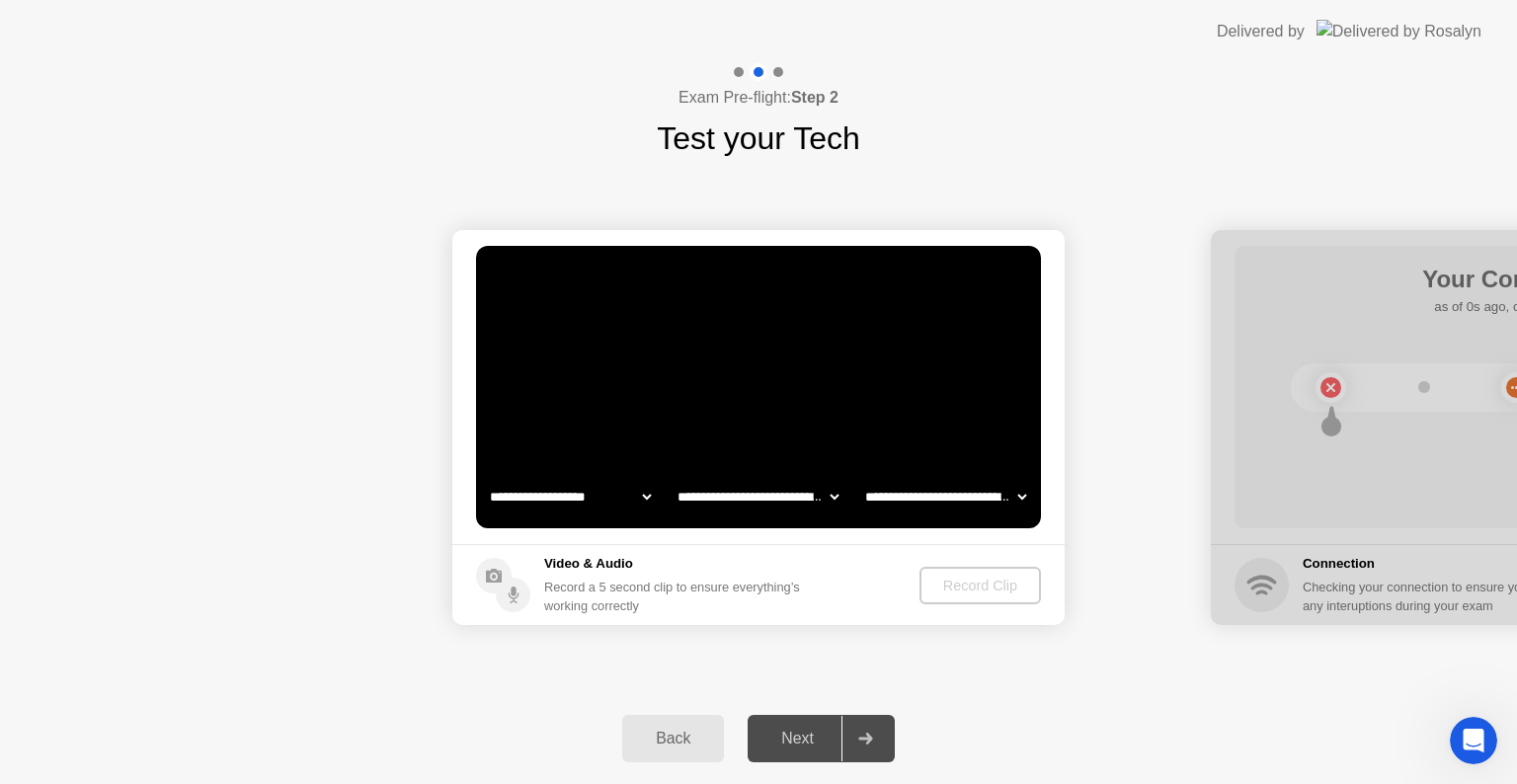 click on "**********" 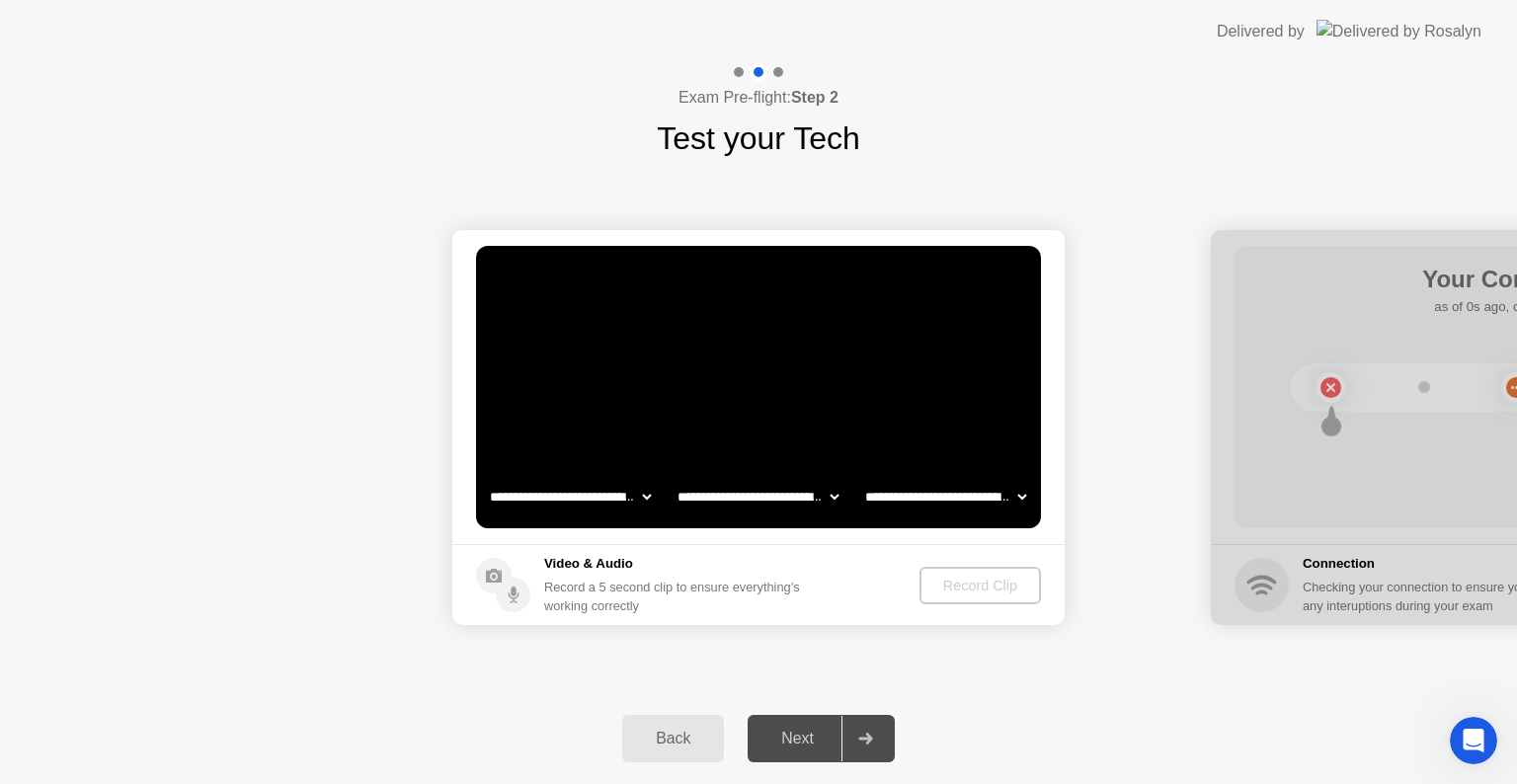 click on "**********" 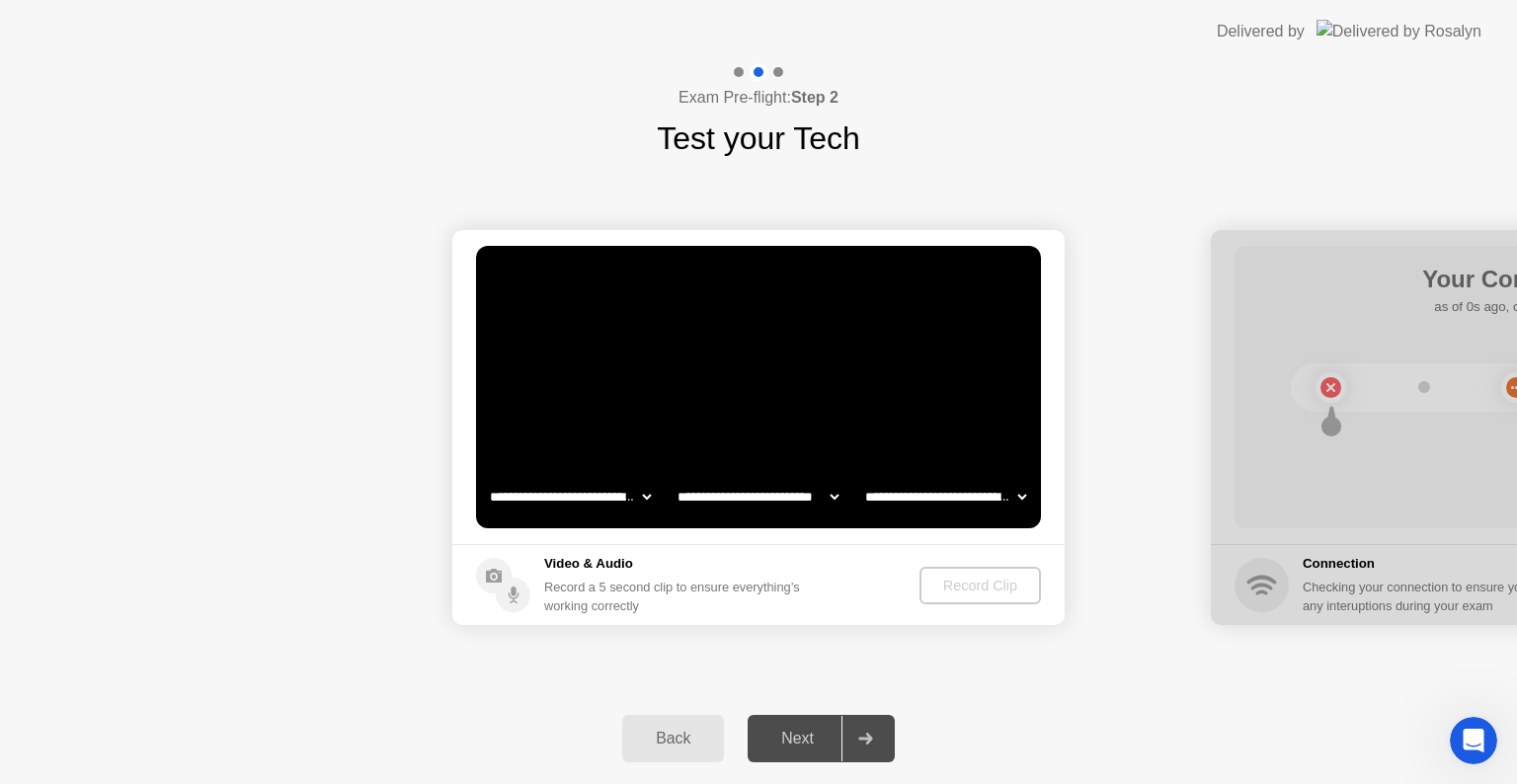 click on "**********" 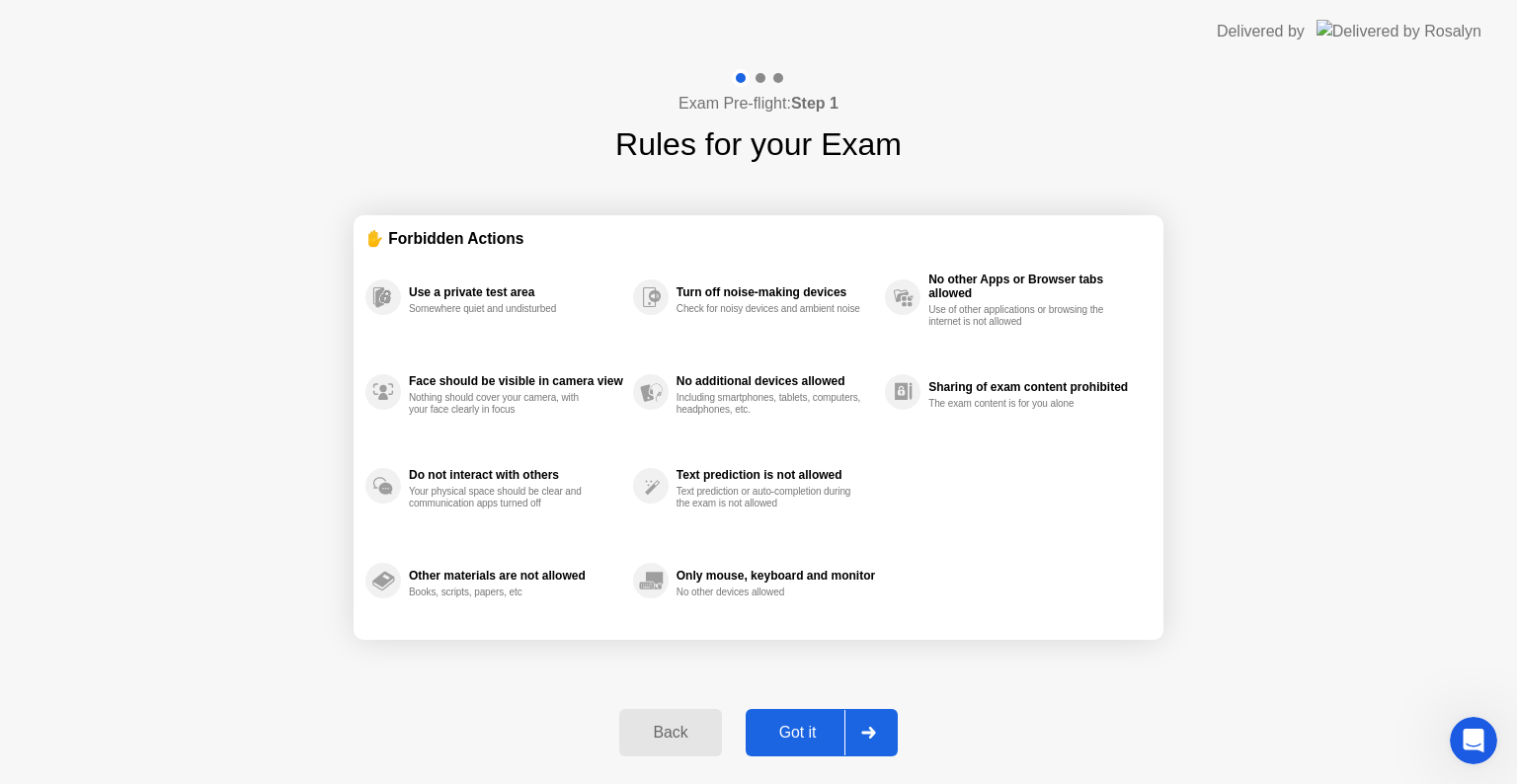 click on "Back" 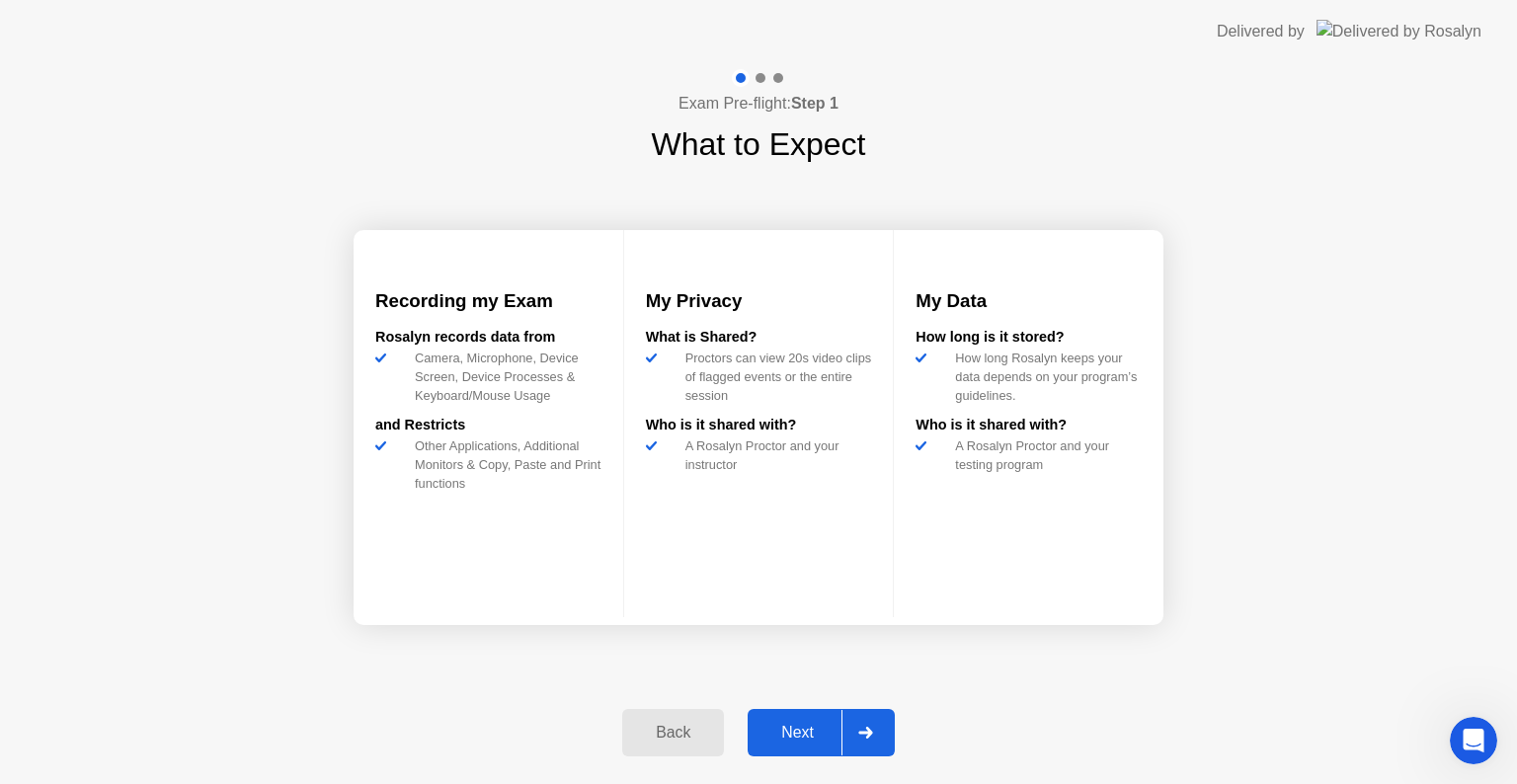 click on "Back" 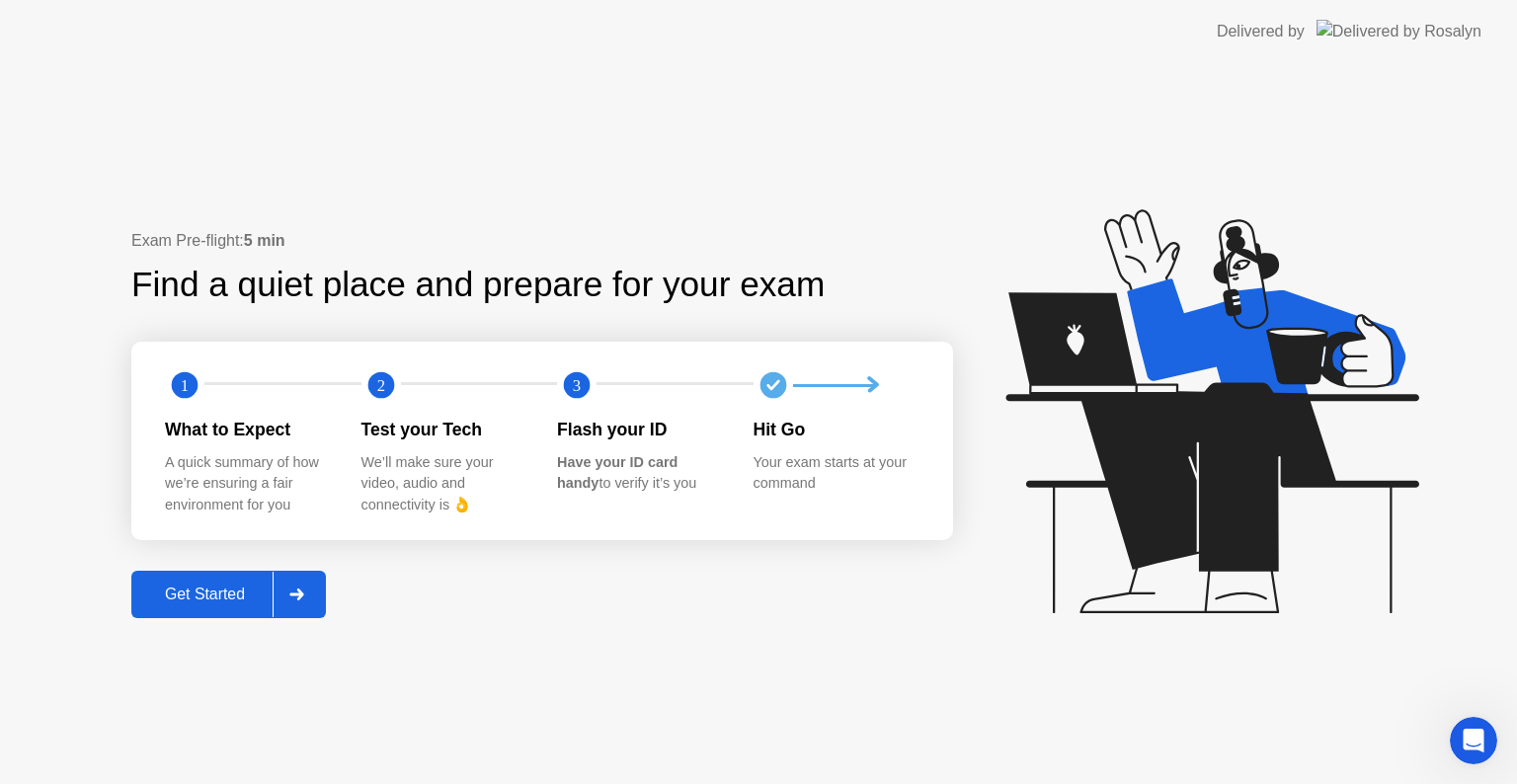 drag, startPoint x: 1280, startPoint y: 16, endPoint x: 1336, endPoint y: 32, distance: 58.24088 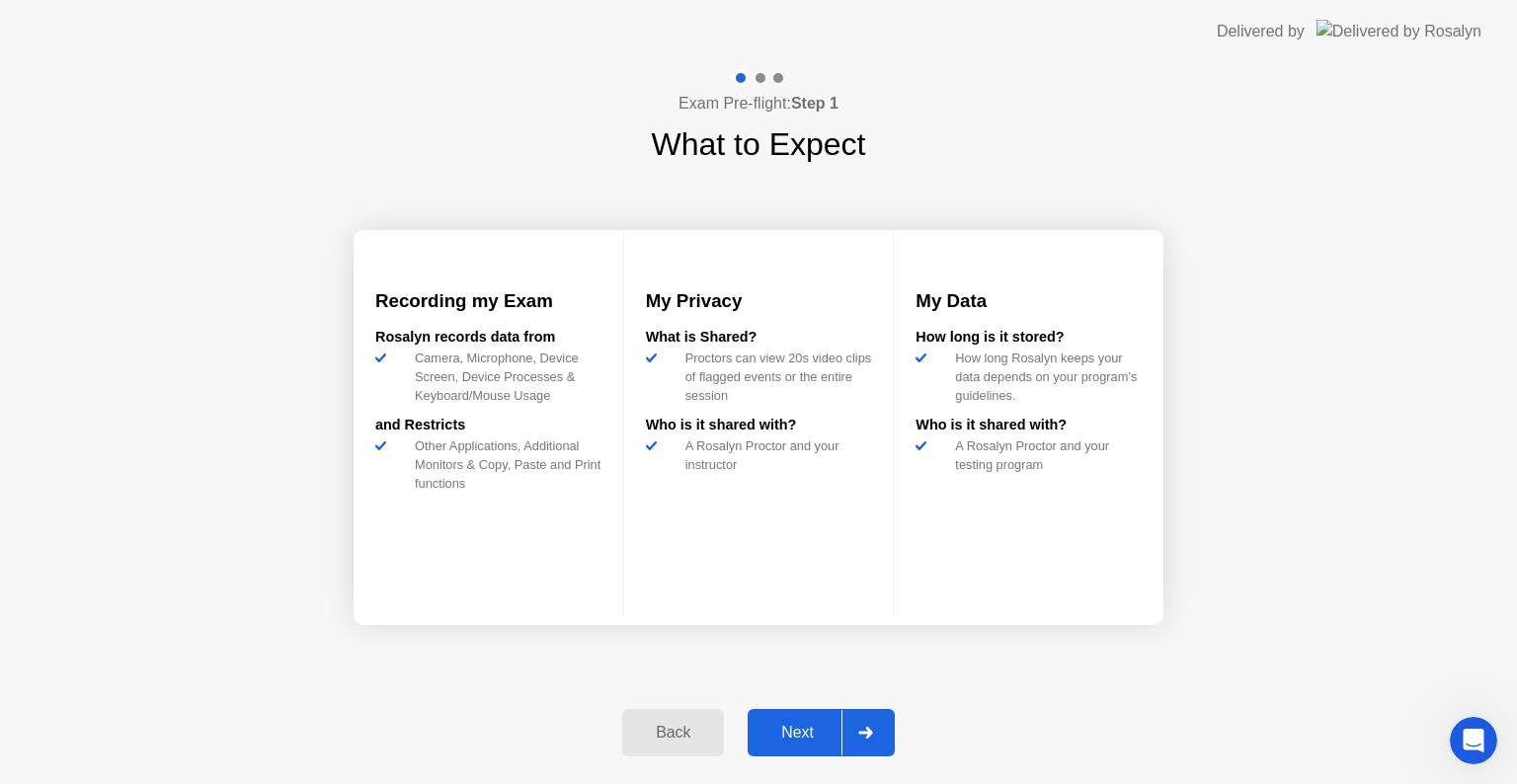click on "Next" 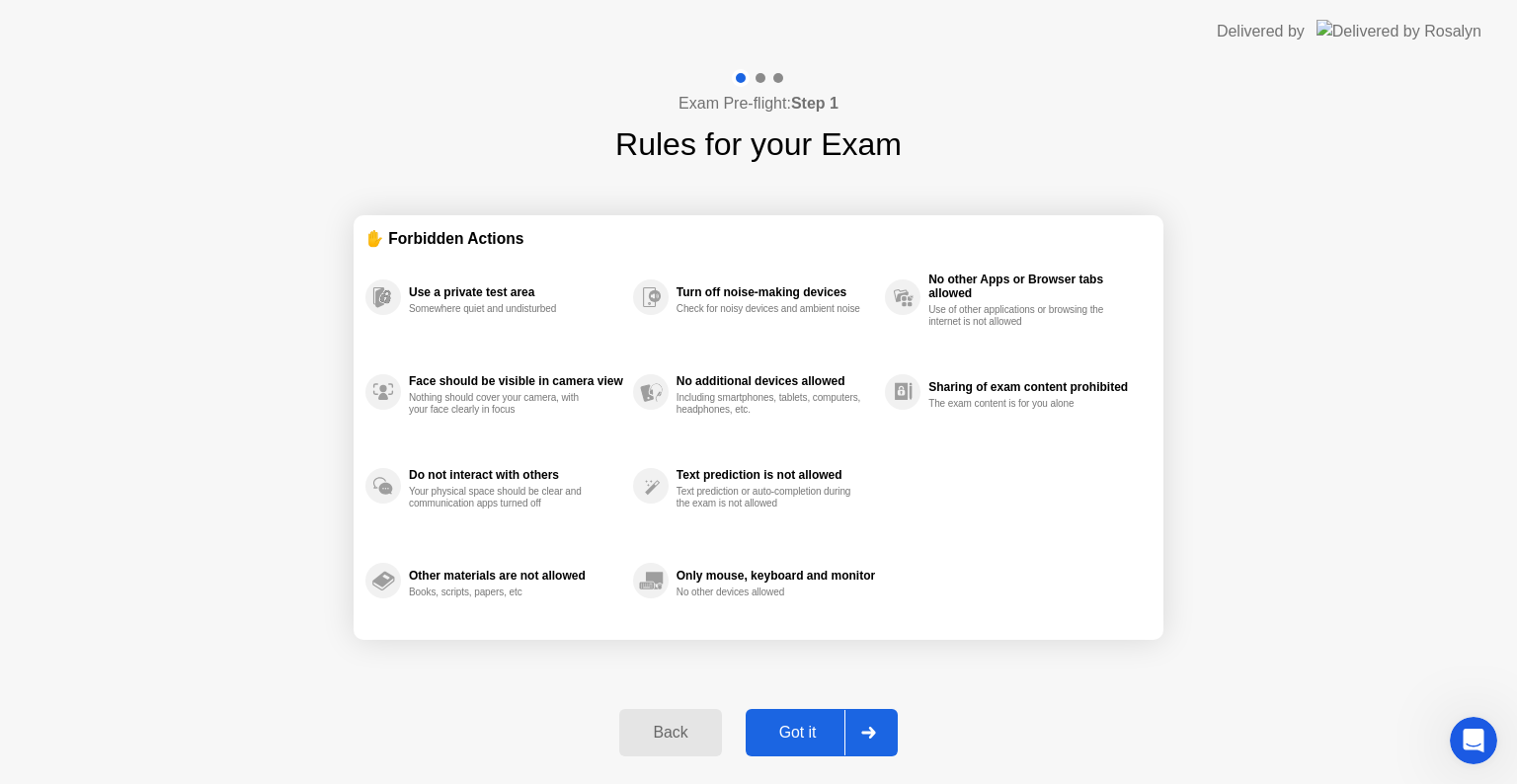click on "Got it" 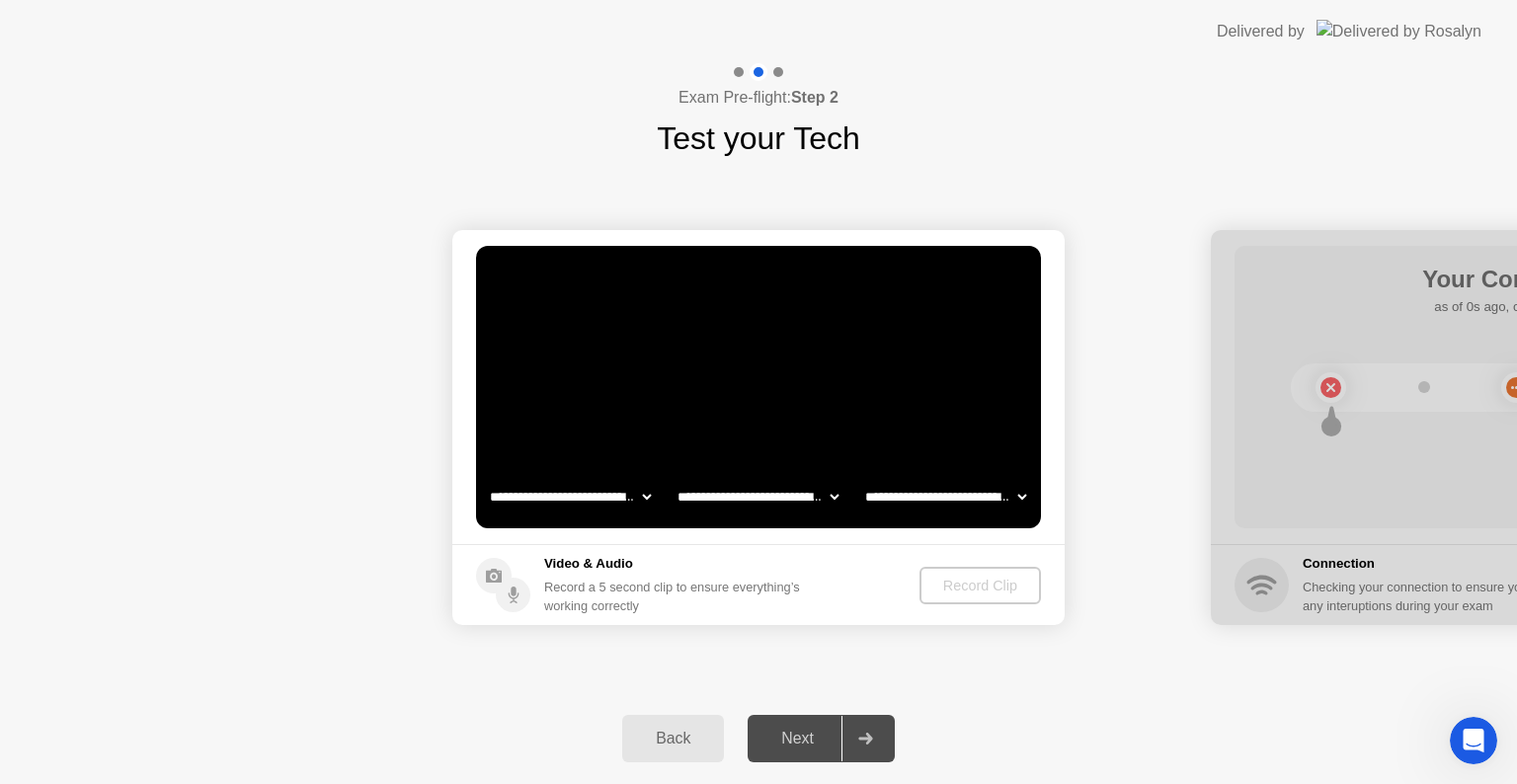 click 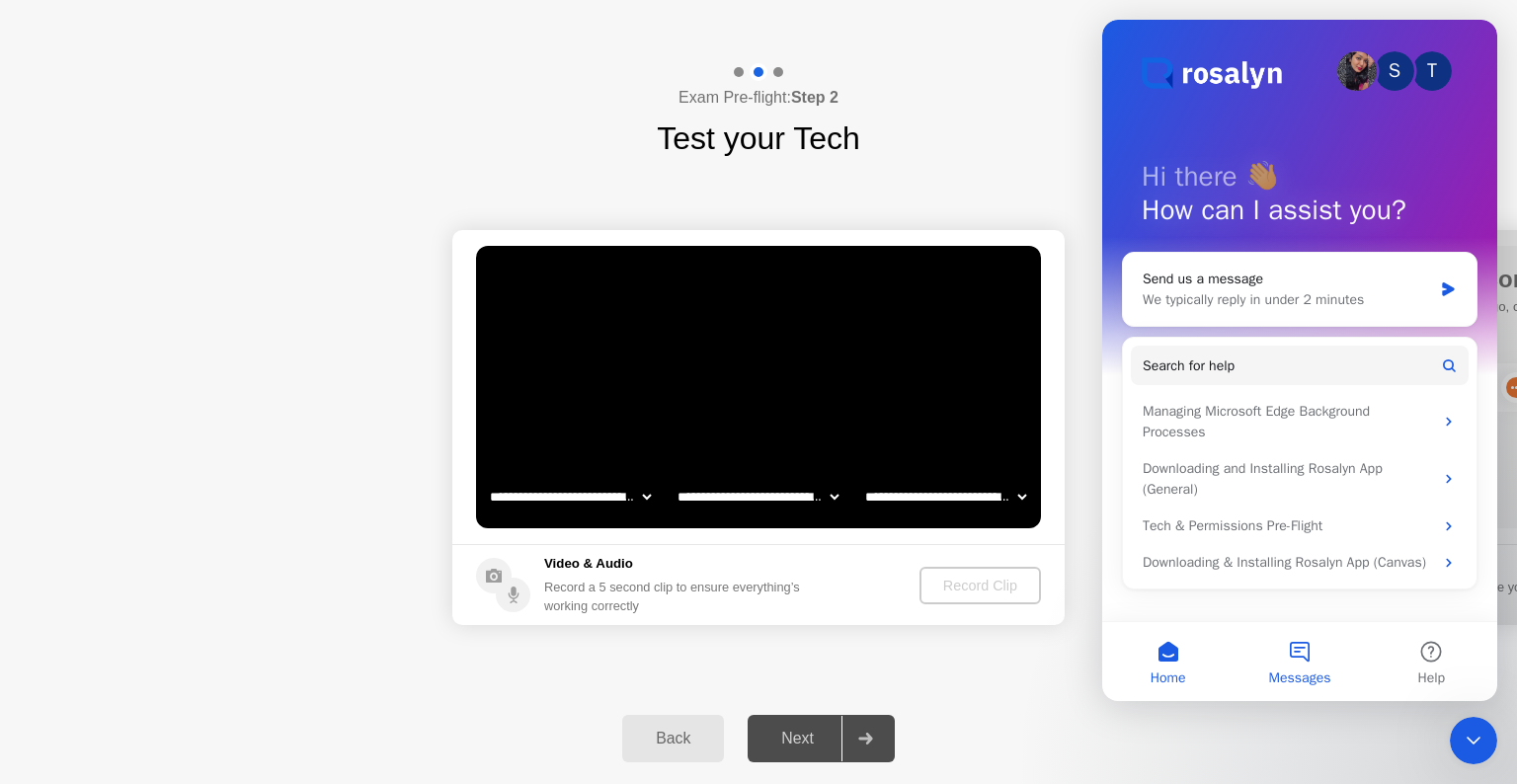 click on "Messages" at bounding box center [1299, 662] 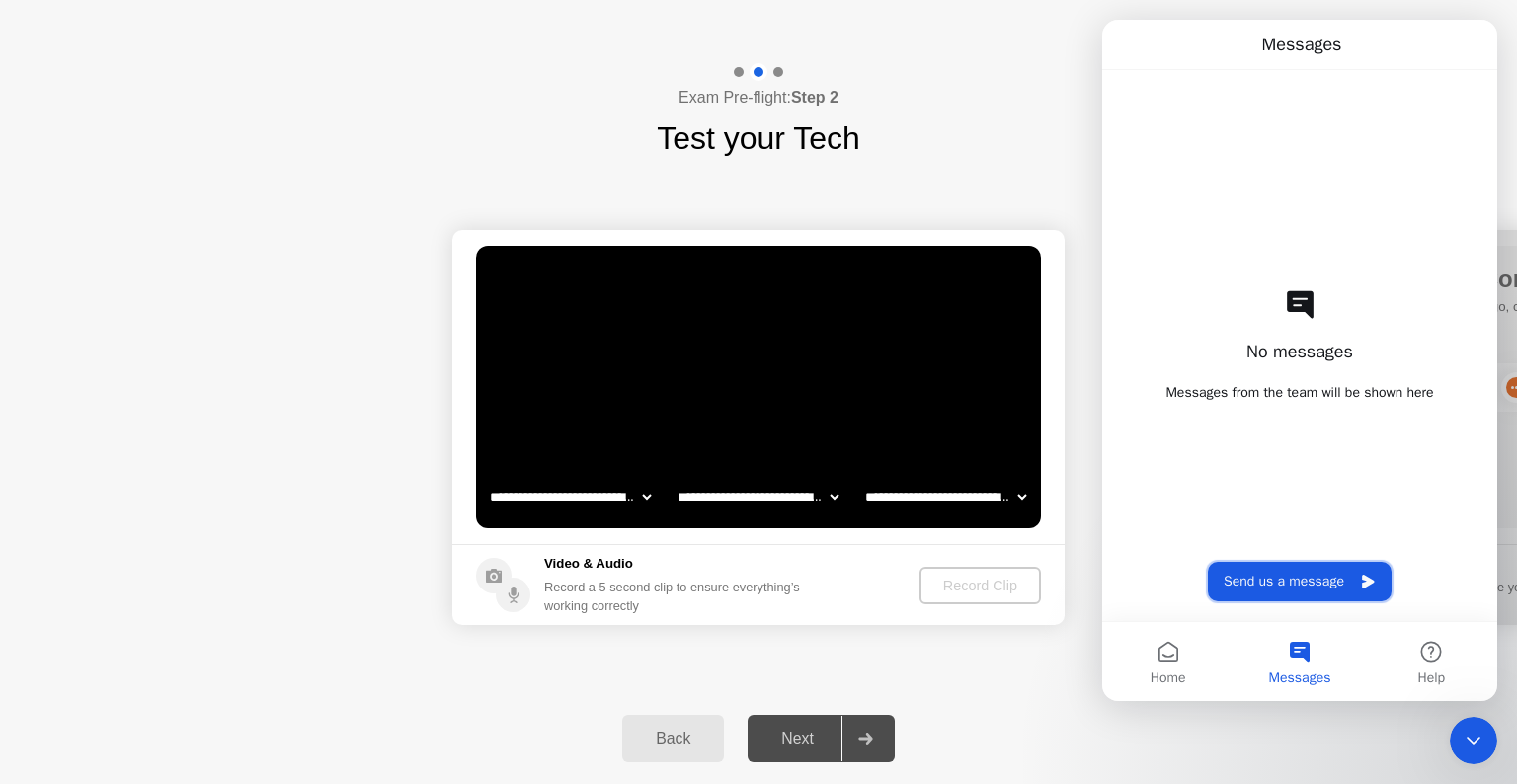 click on "Send us a message" at bounding box center [1300, 582] 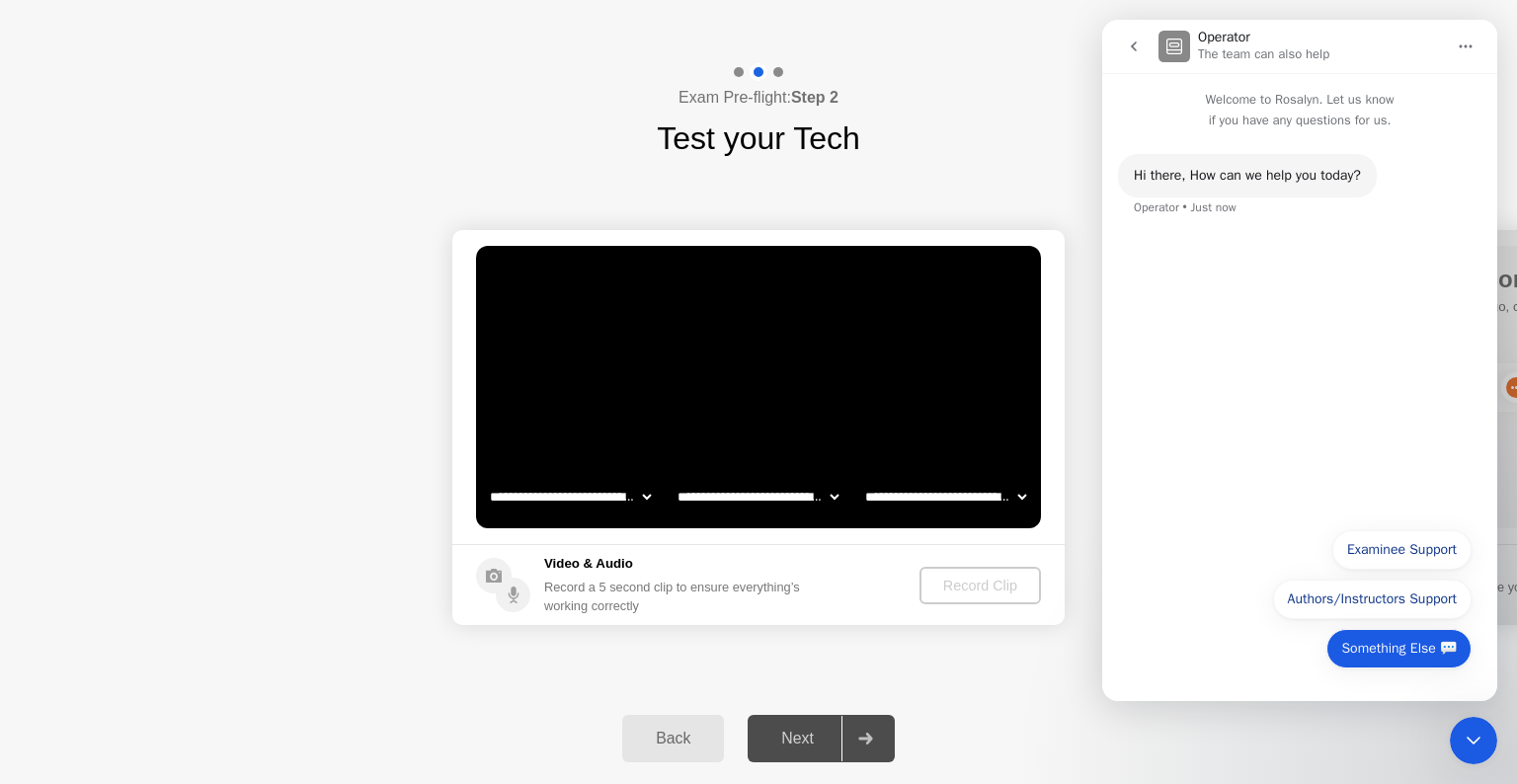 click on "Something Else 💬" at bounding box center [1398, 649] 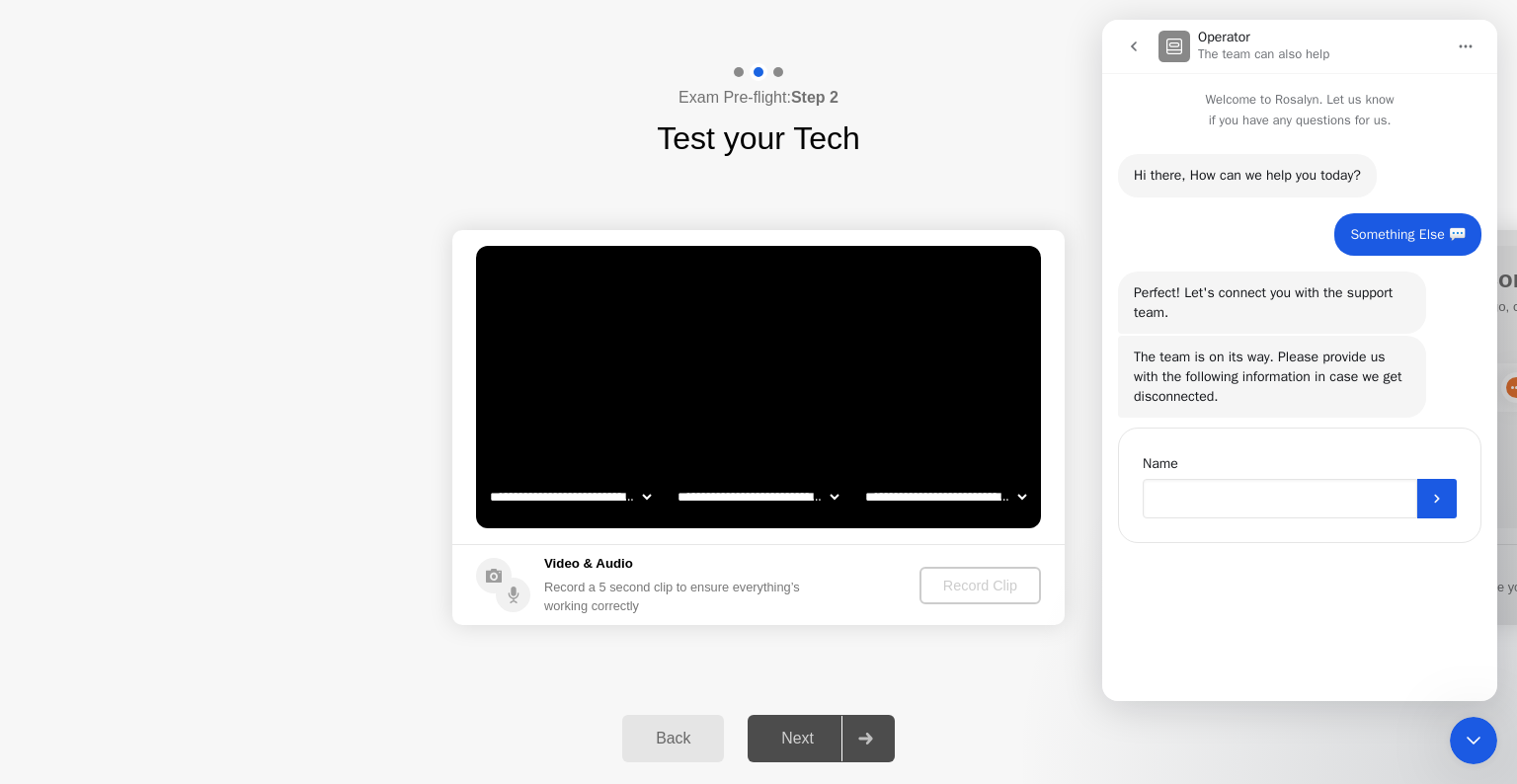 click at bounding box center [1280, 499] 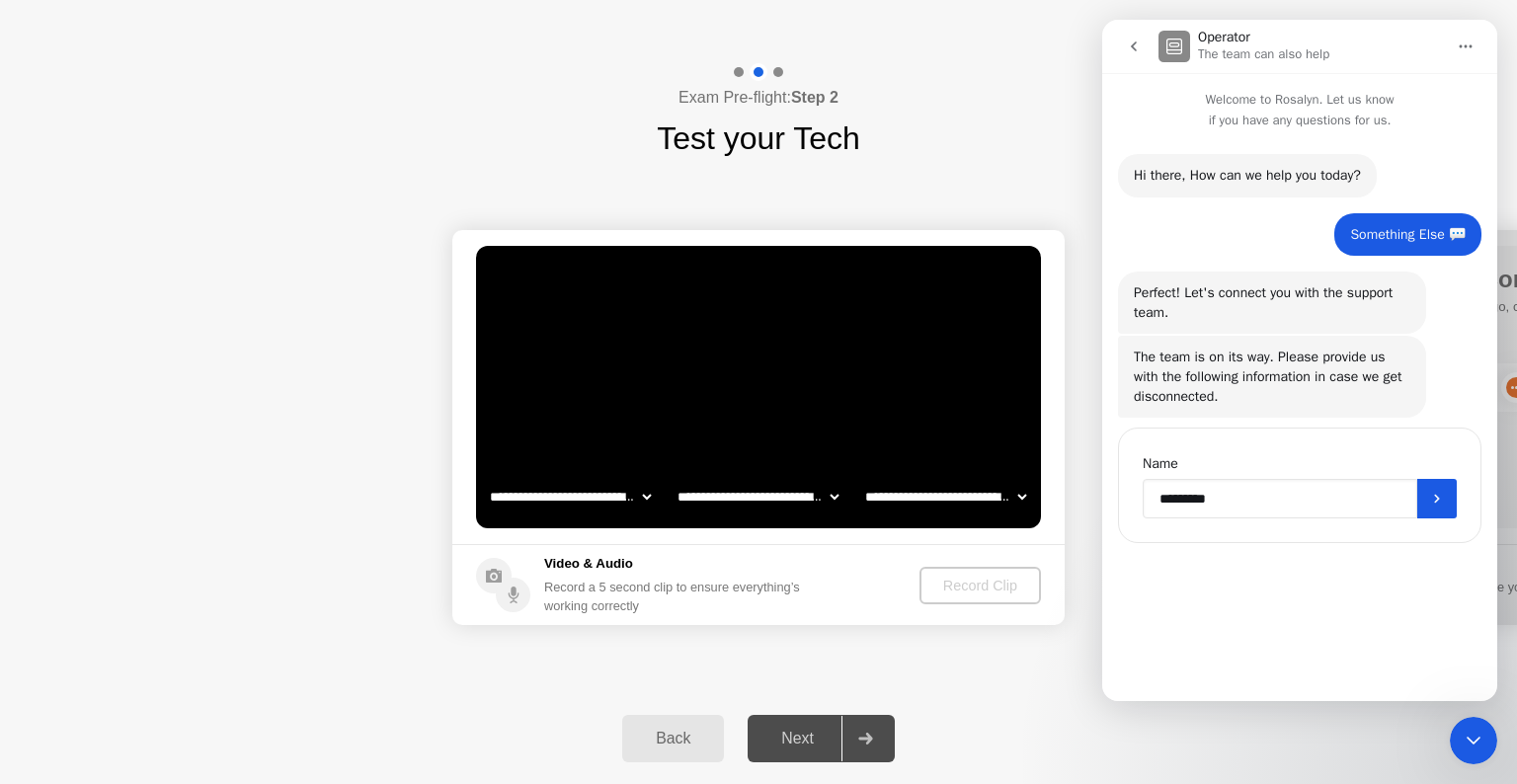 type on "**********" 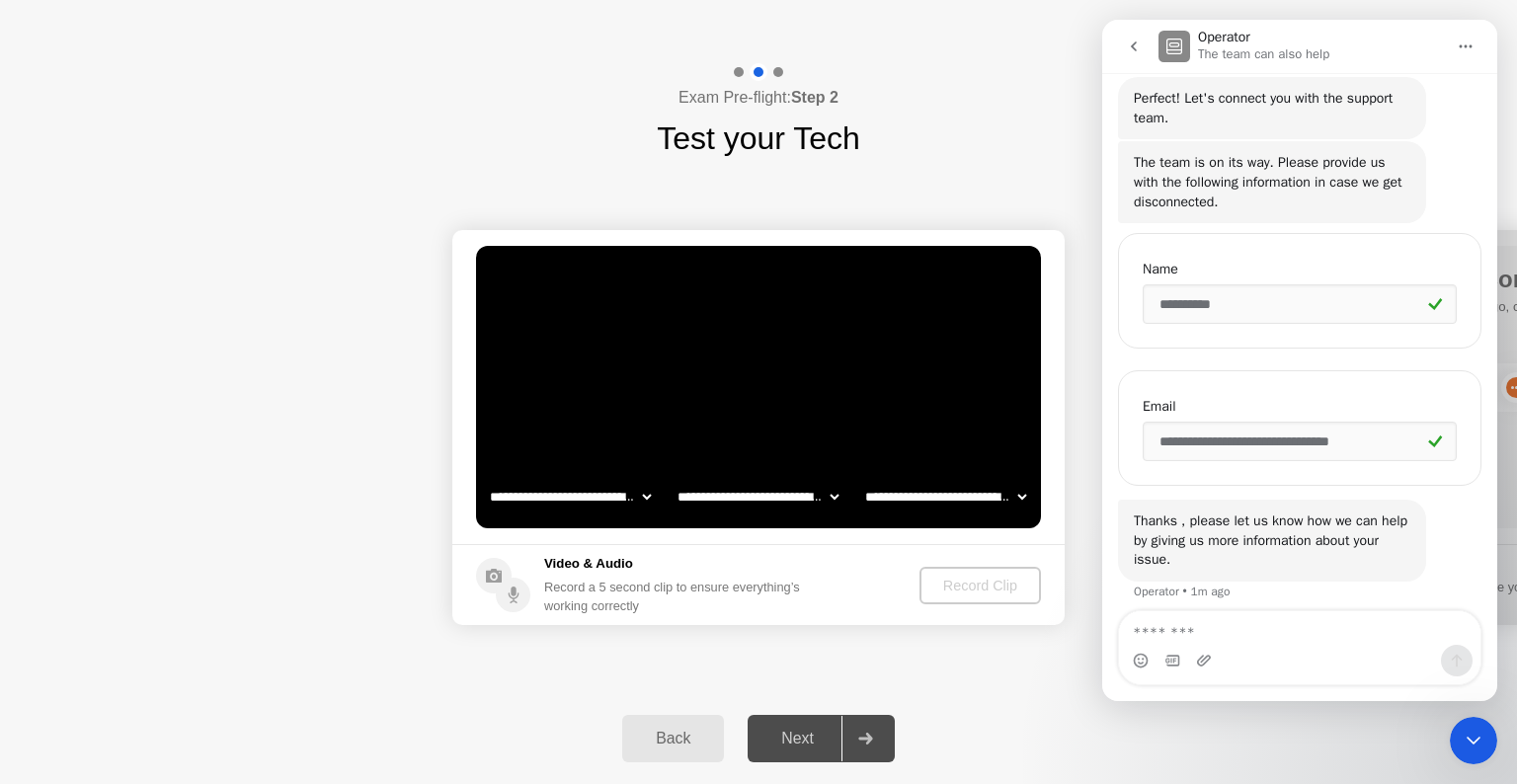scroll, scrollTop: 205, scrollLeft: 0, axis: vertical 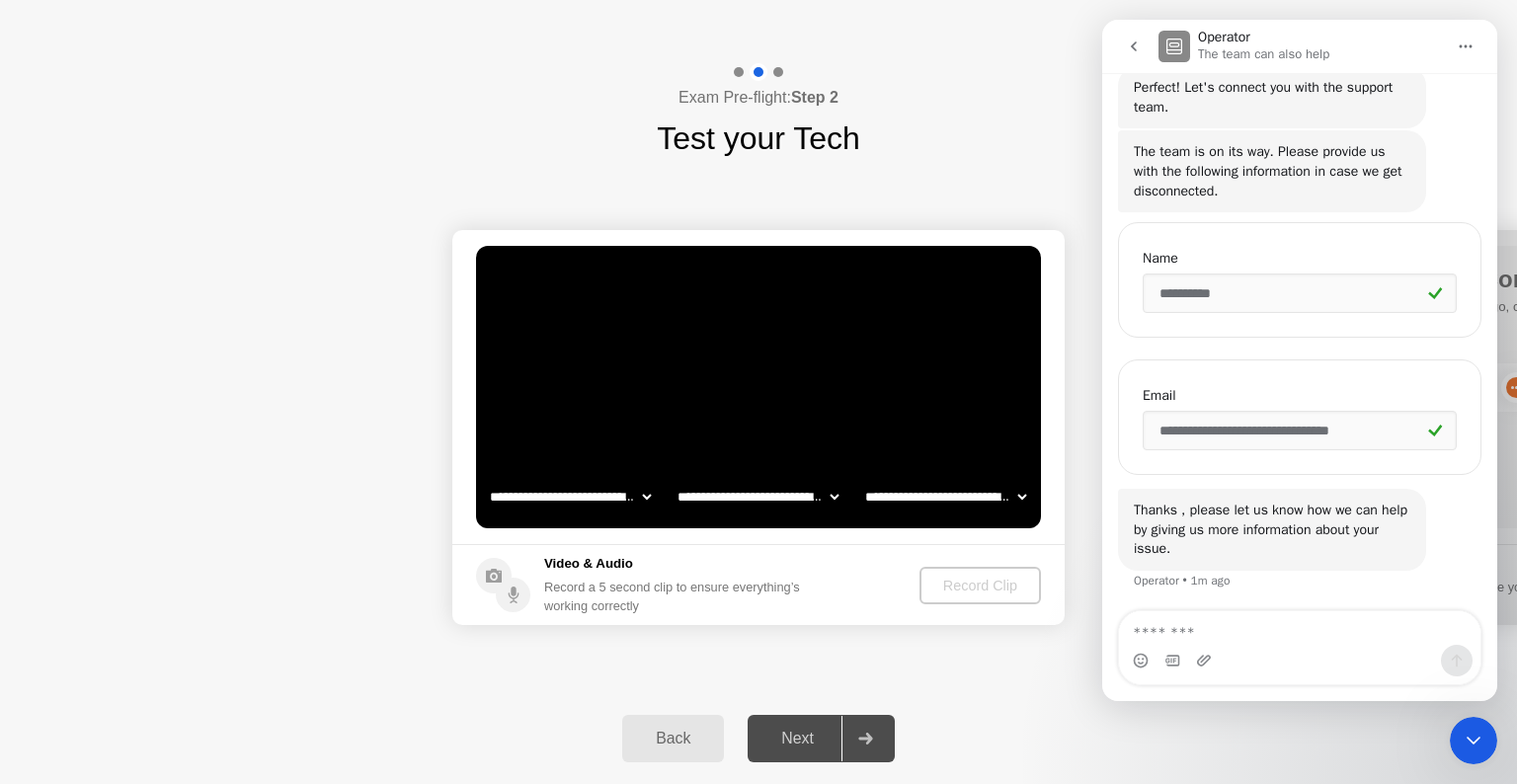 click at bounding box center [1300, 628] 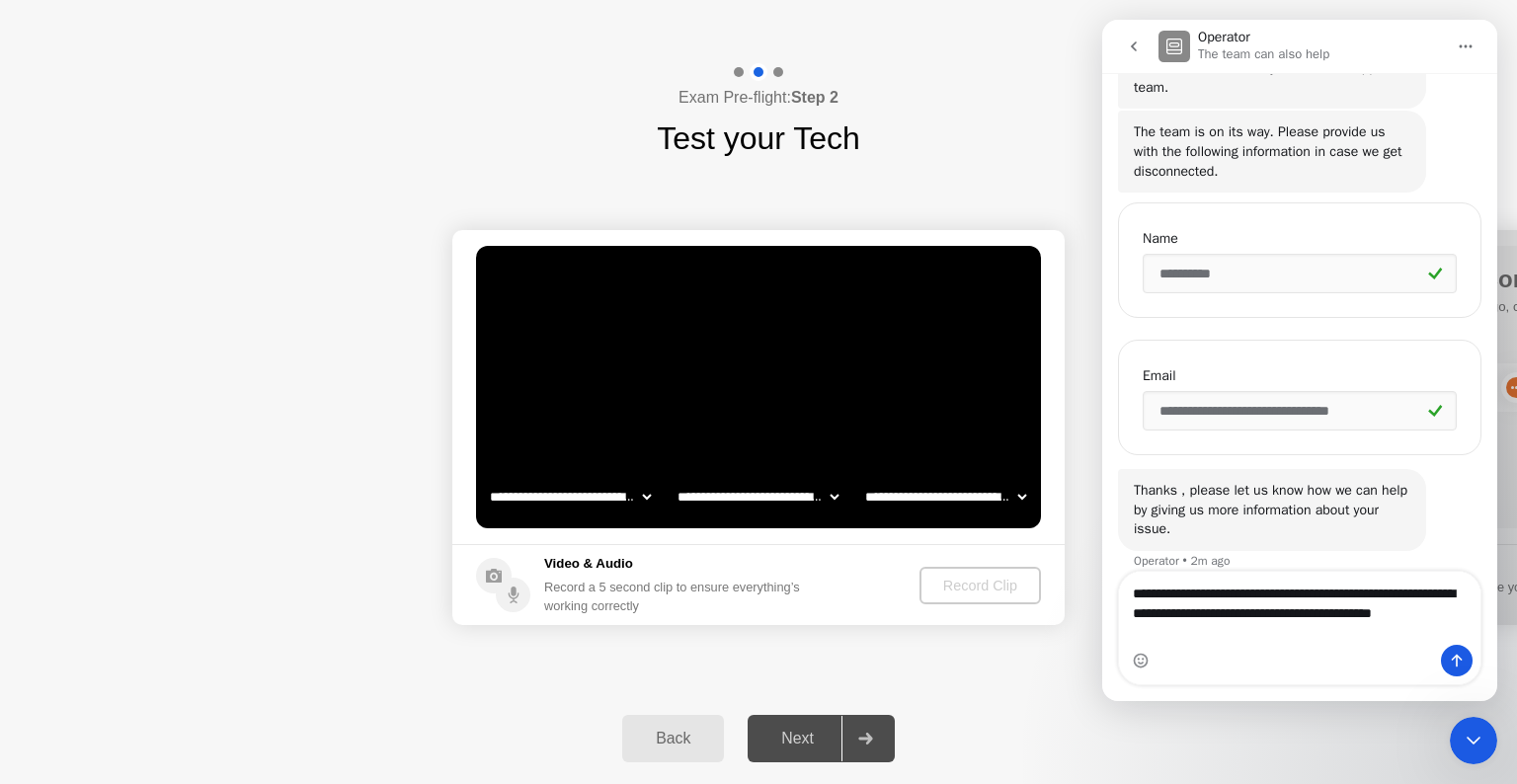 scroll, scrollTop: 245, scrollLeft: 0, axis: vertical 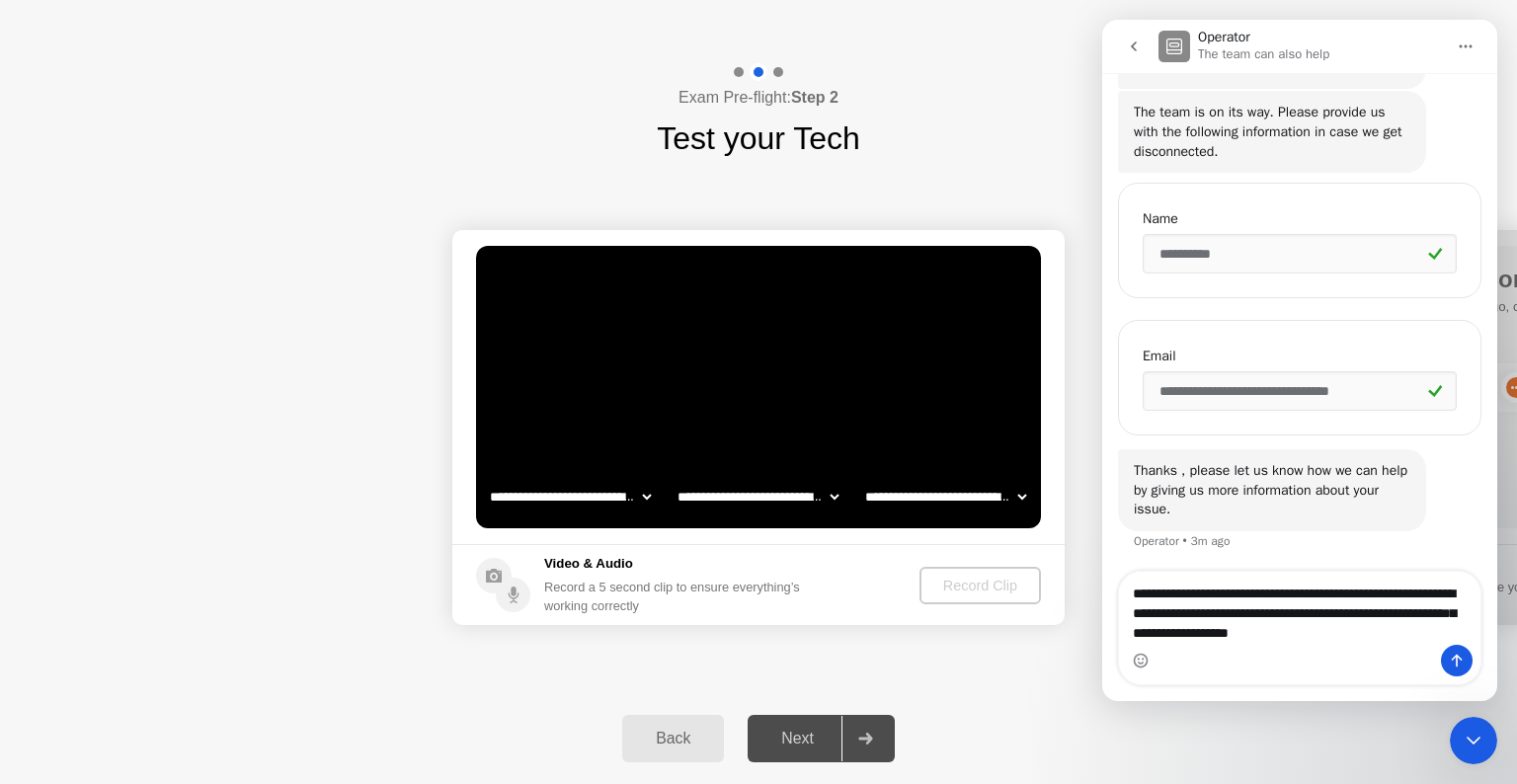 type on "**********" 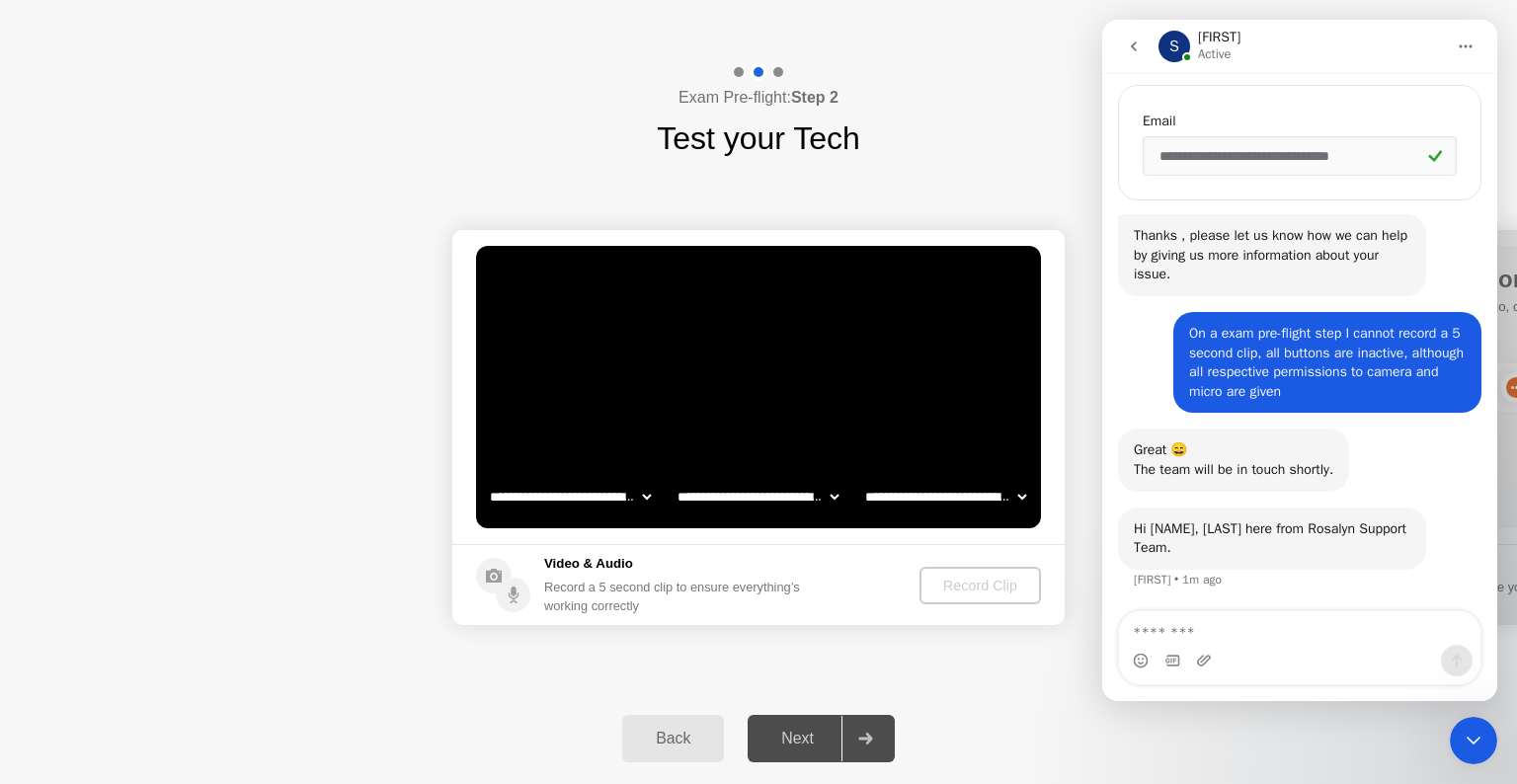 scroll, scrollTop: 478, scrollLeft: 0, axis: vertical 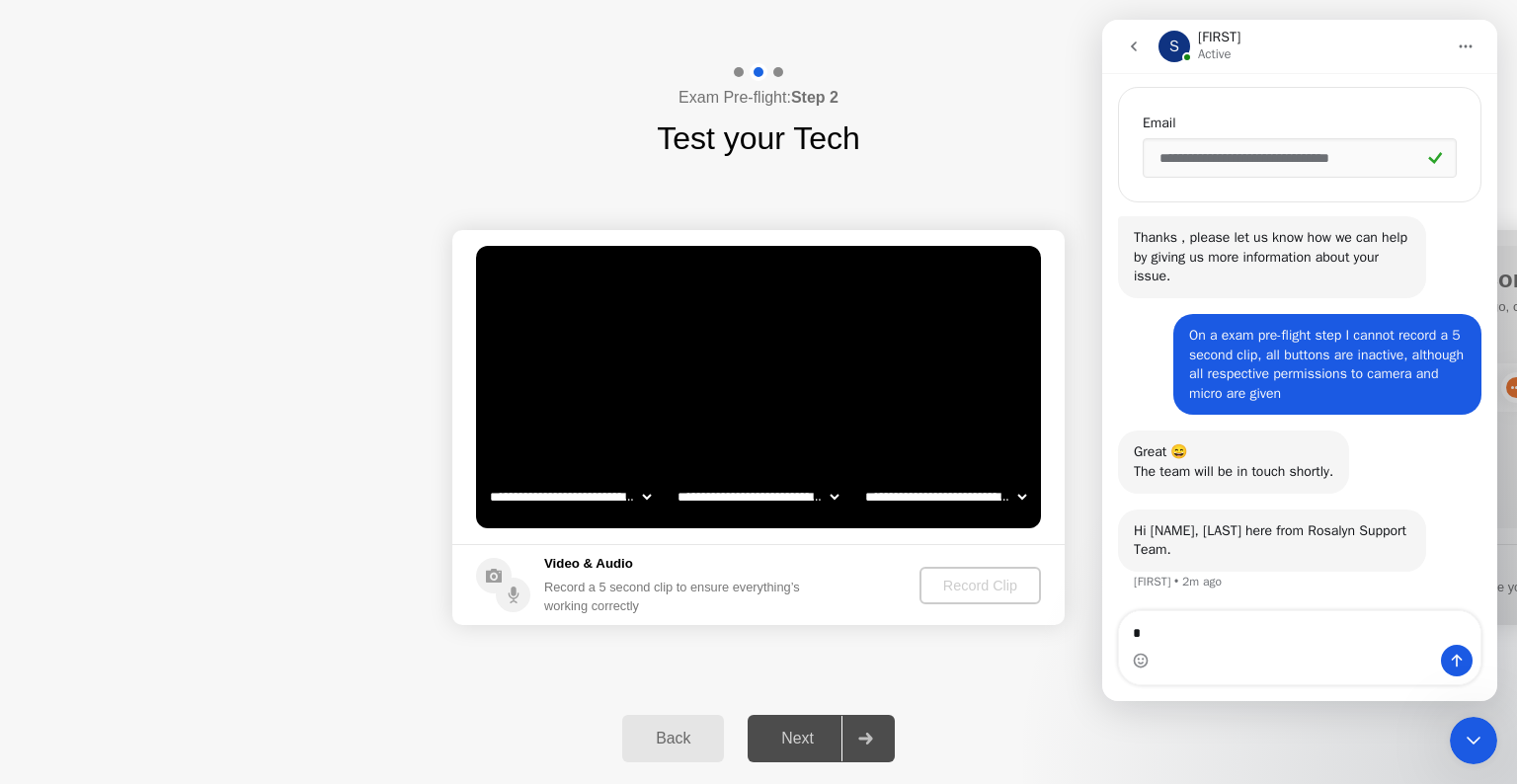 type on "**" 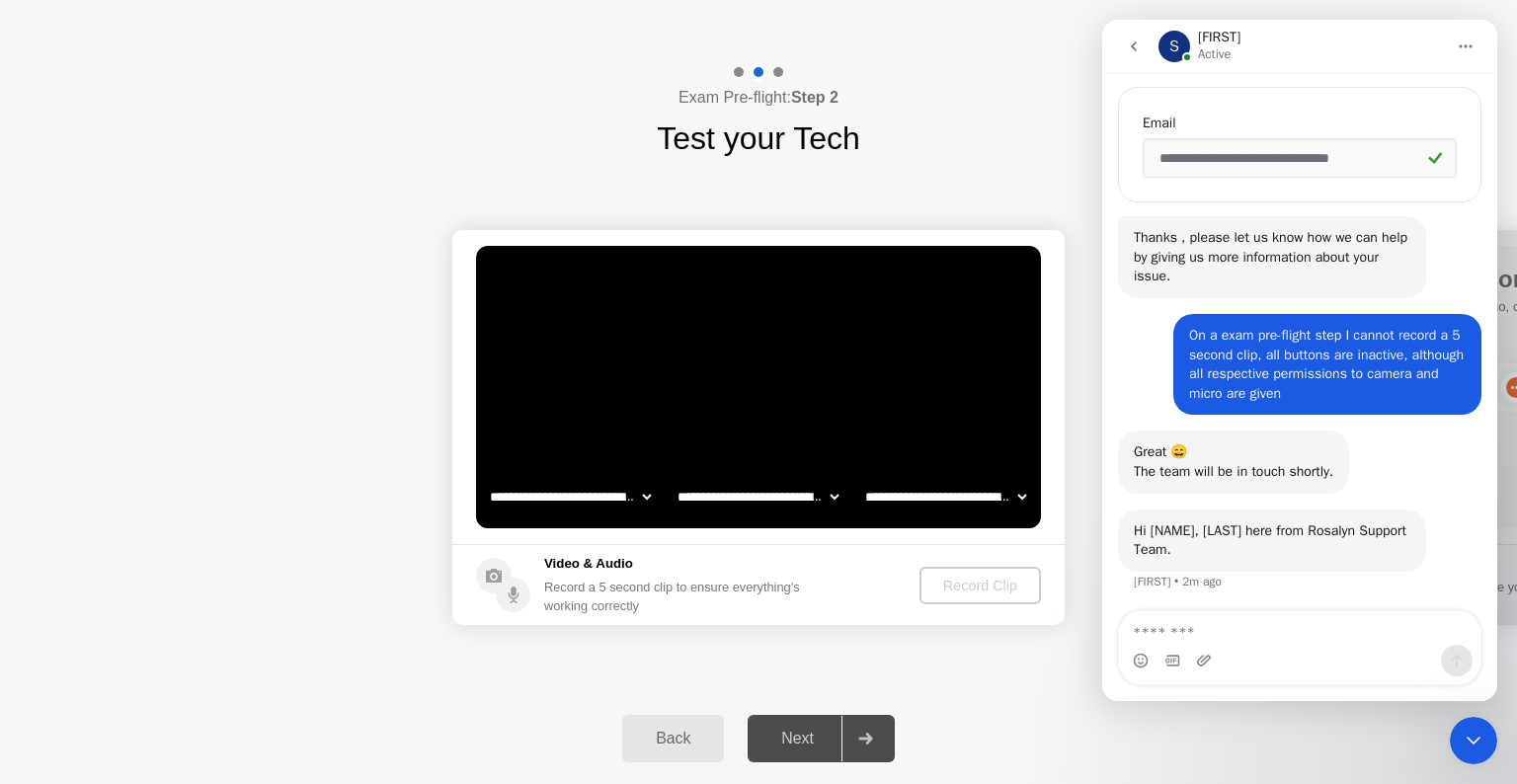 scroll, scrollTop: 537, scrollLeft: 0, axis: vertical 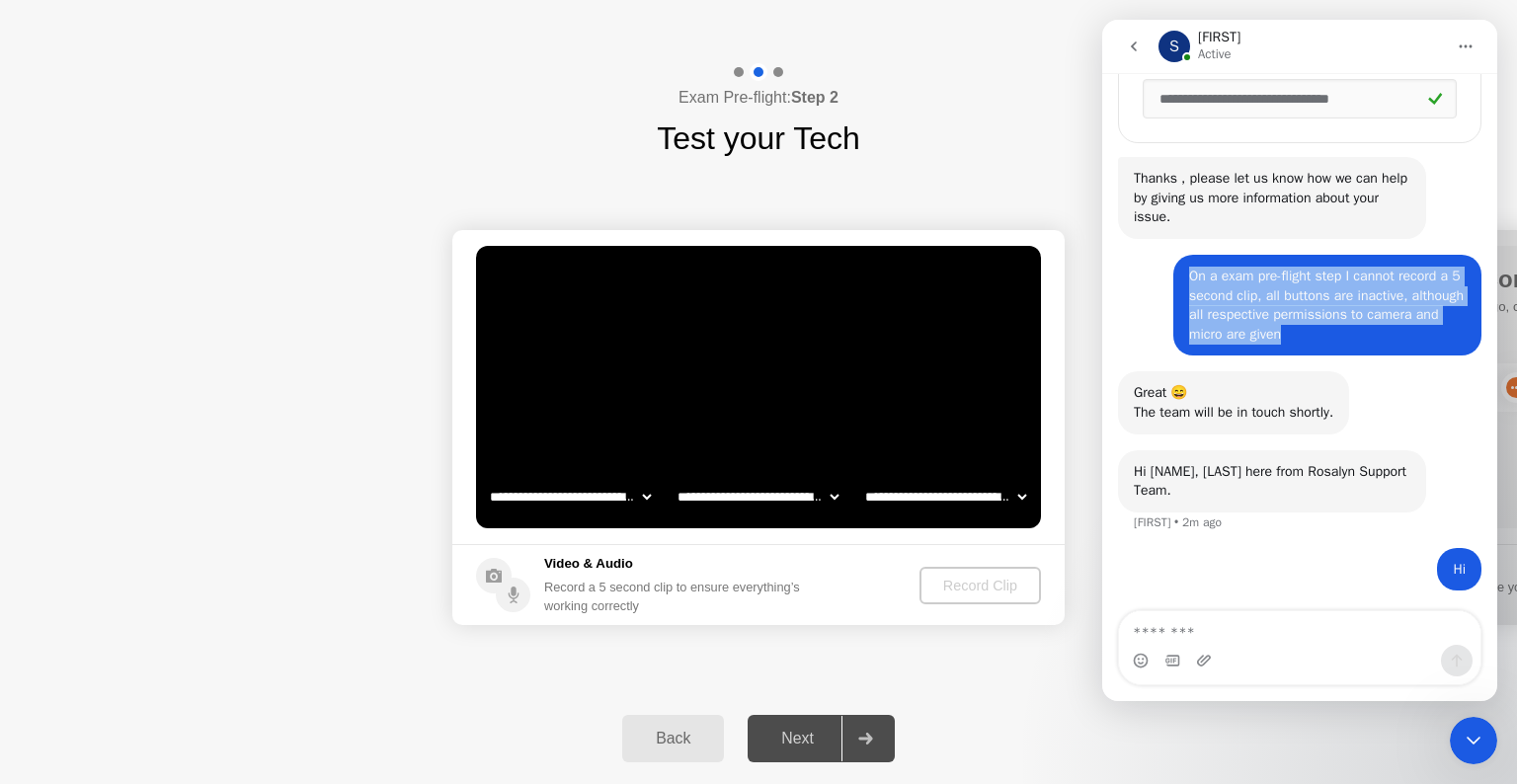 drag, startPoint x: 1291, startPoint y: 335, endPoint x: 1185, endPoint y: 274, distance: 122.29881 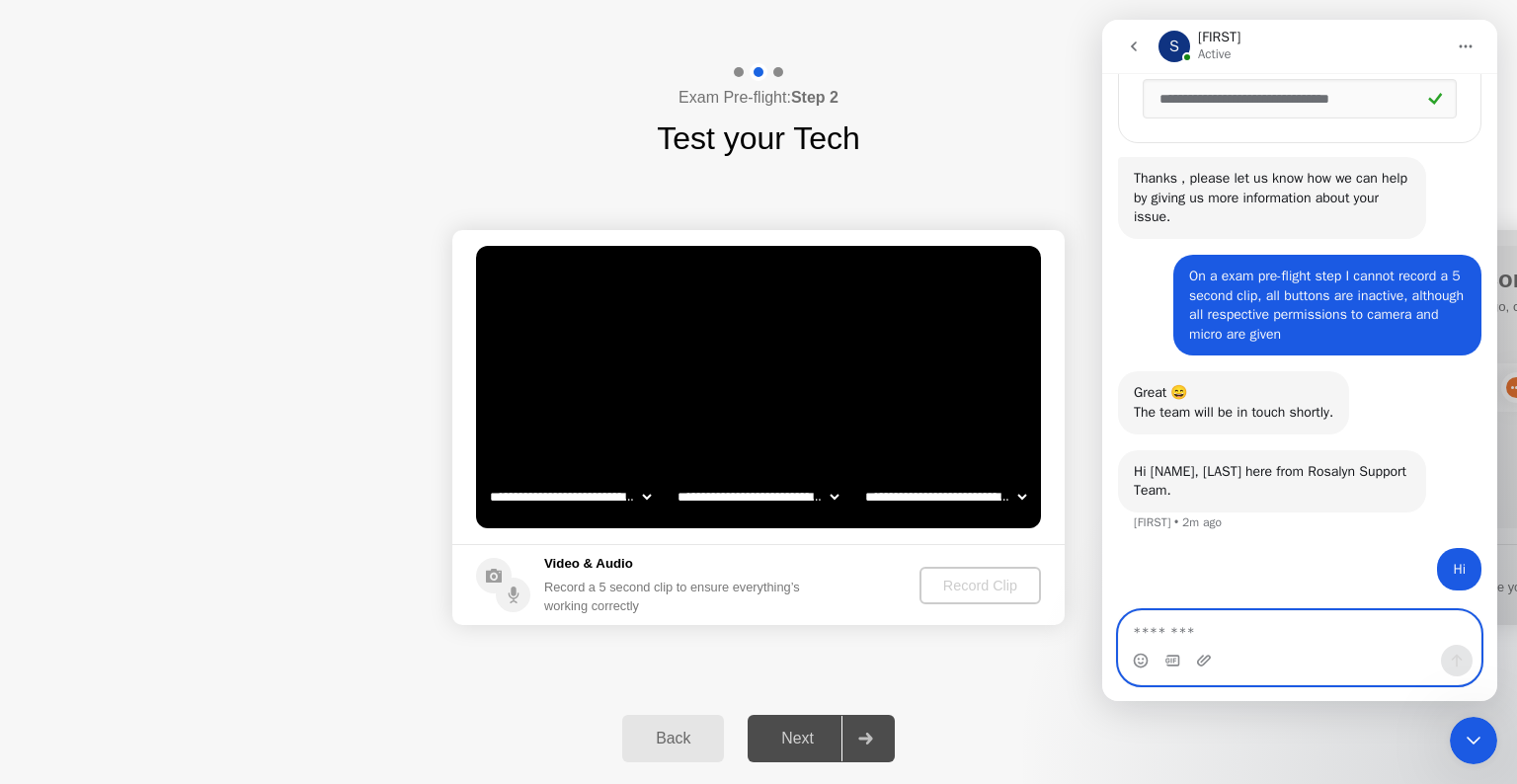 click at bounding box center (1300, 628) 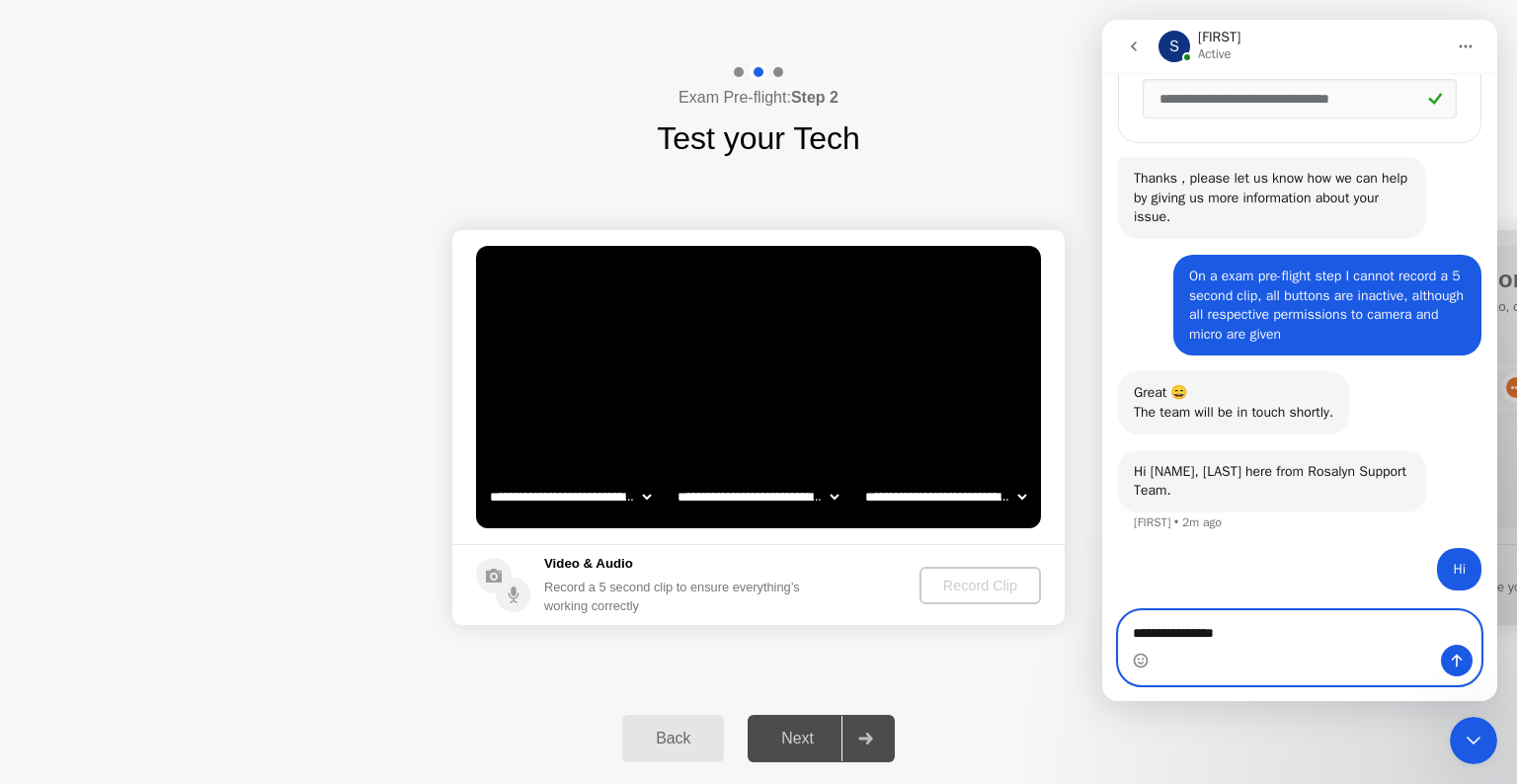 drag, startPoint x: 1251, startPoint y: 634, endPoint x: 1126, endPoint y: 636, distance: 125.016 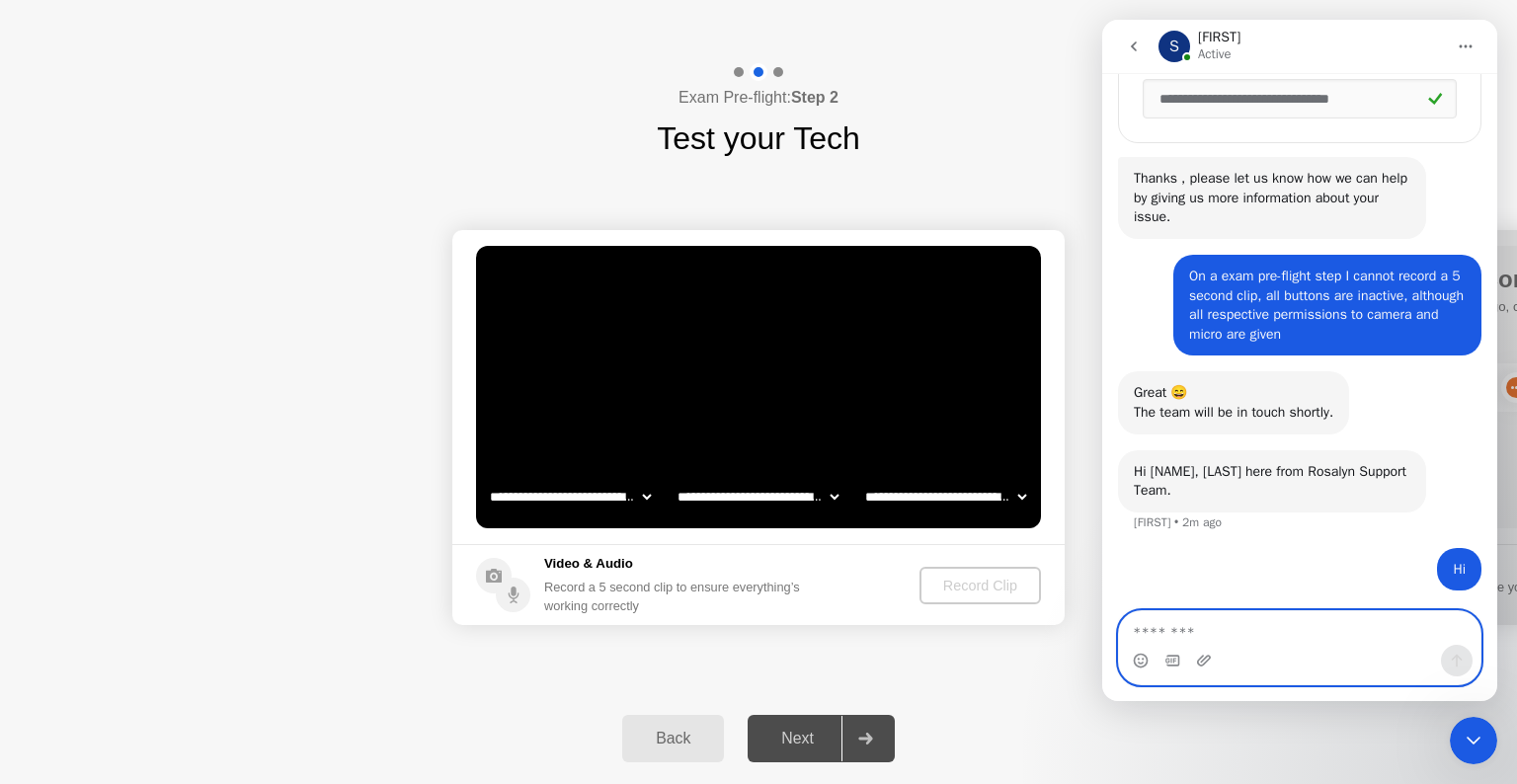click at bounding box center (1300, 628) 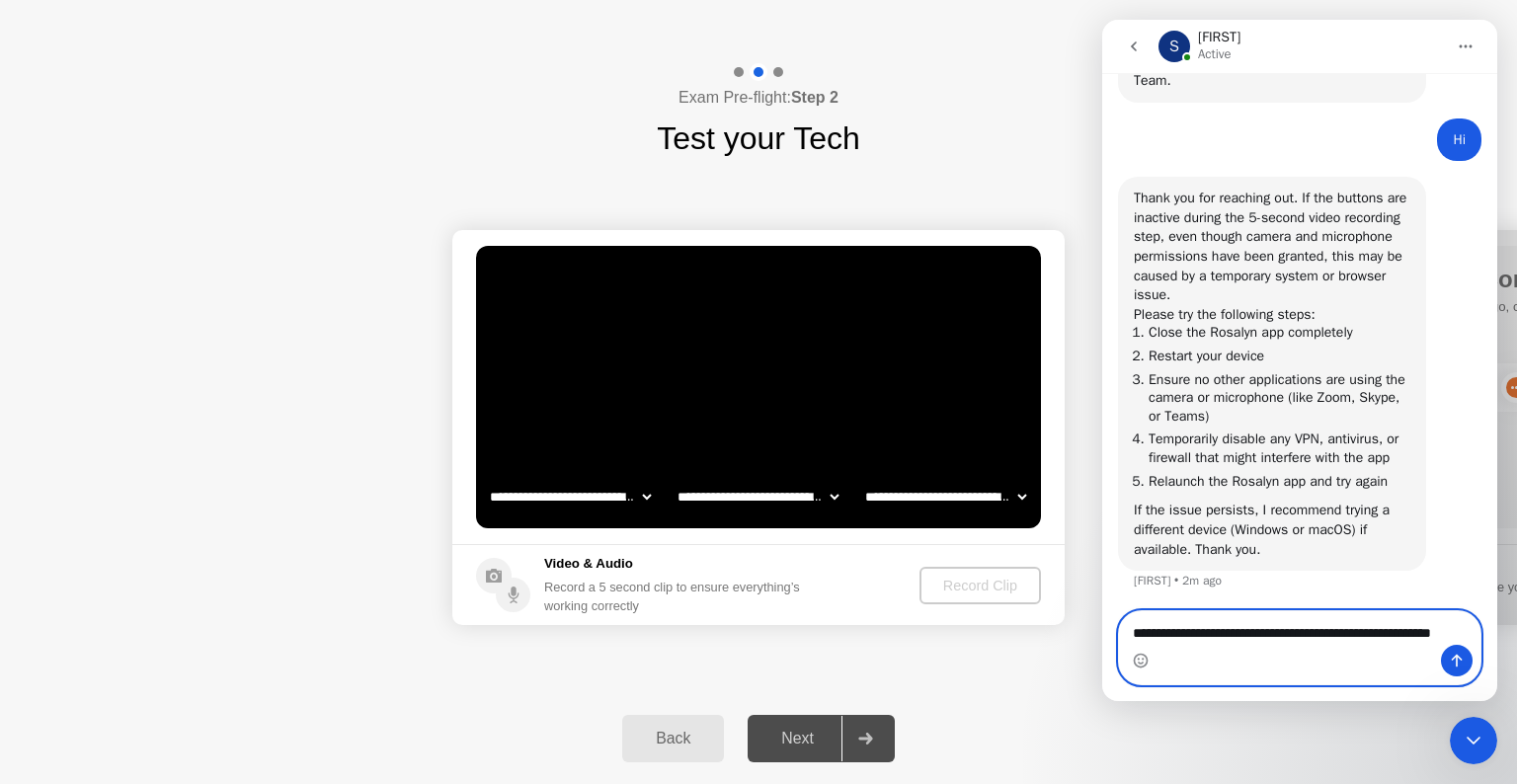 scroll, scrollTop: 967, scrollLeft: 0, axis: vertical 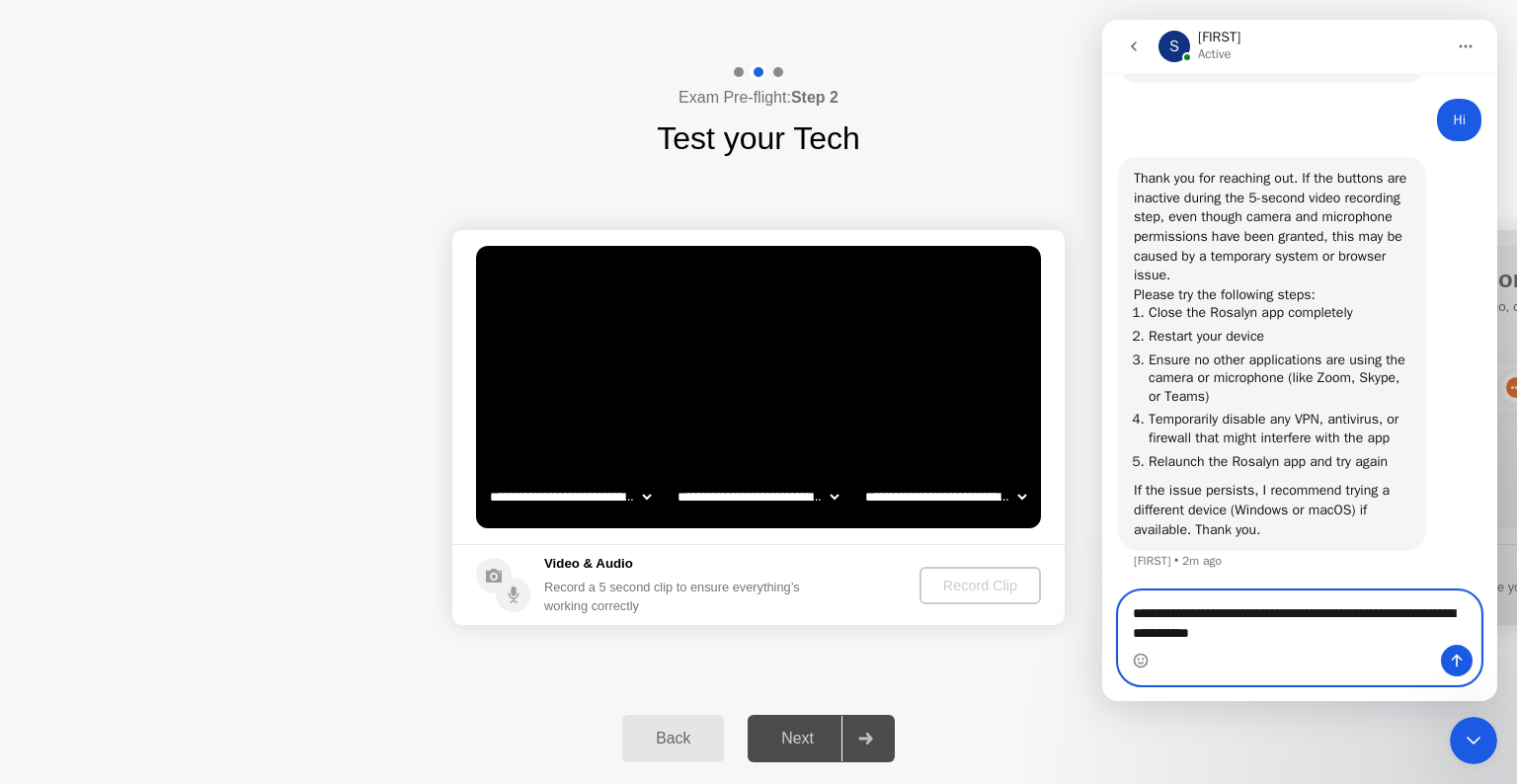 type on "**********" 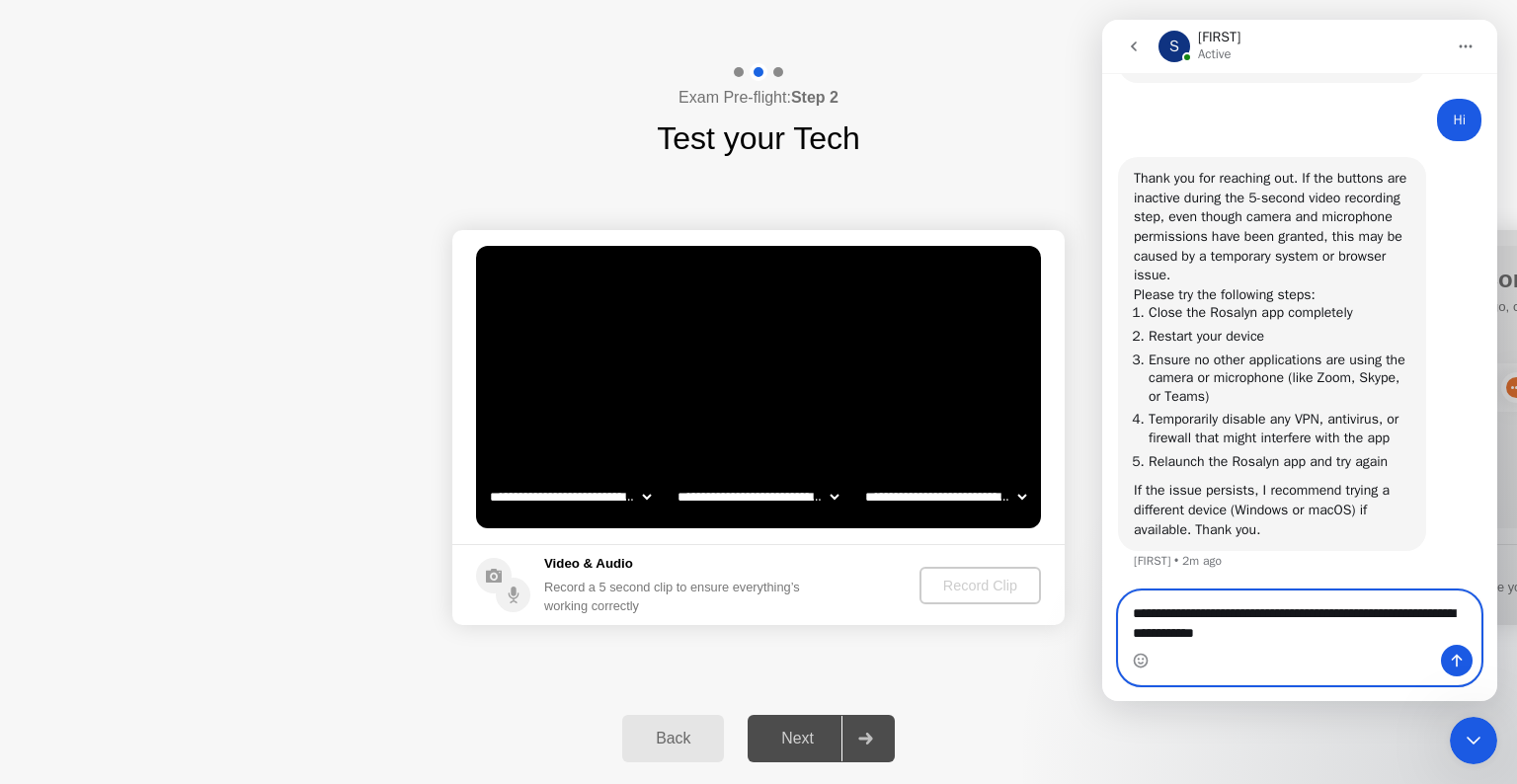 type 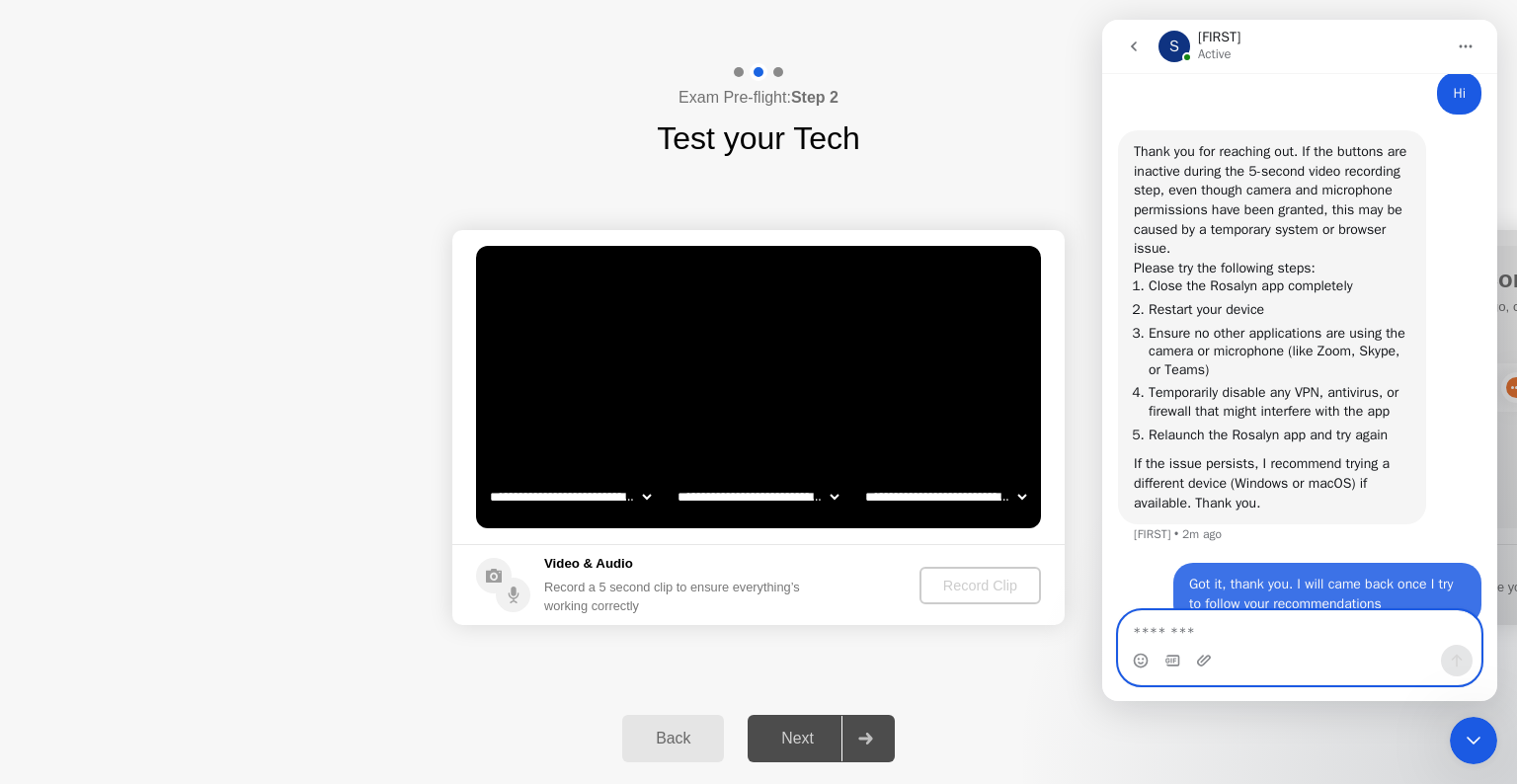 scroll, scrollTop: 1025, scrollLeft: 0, axis: vertical 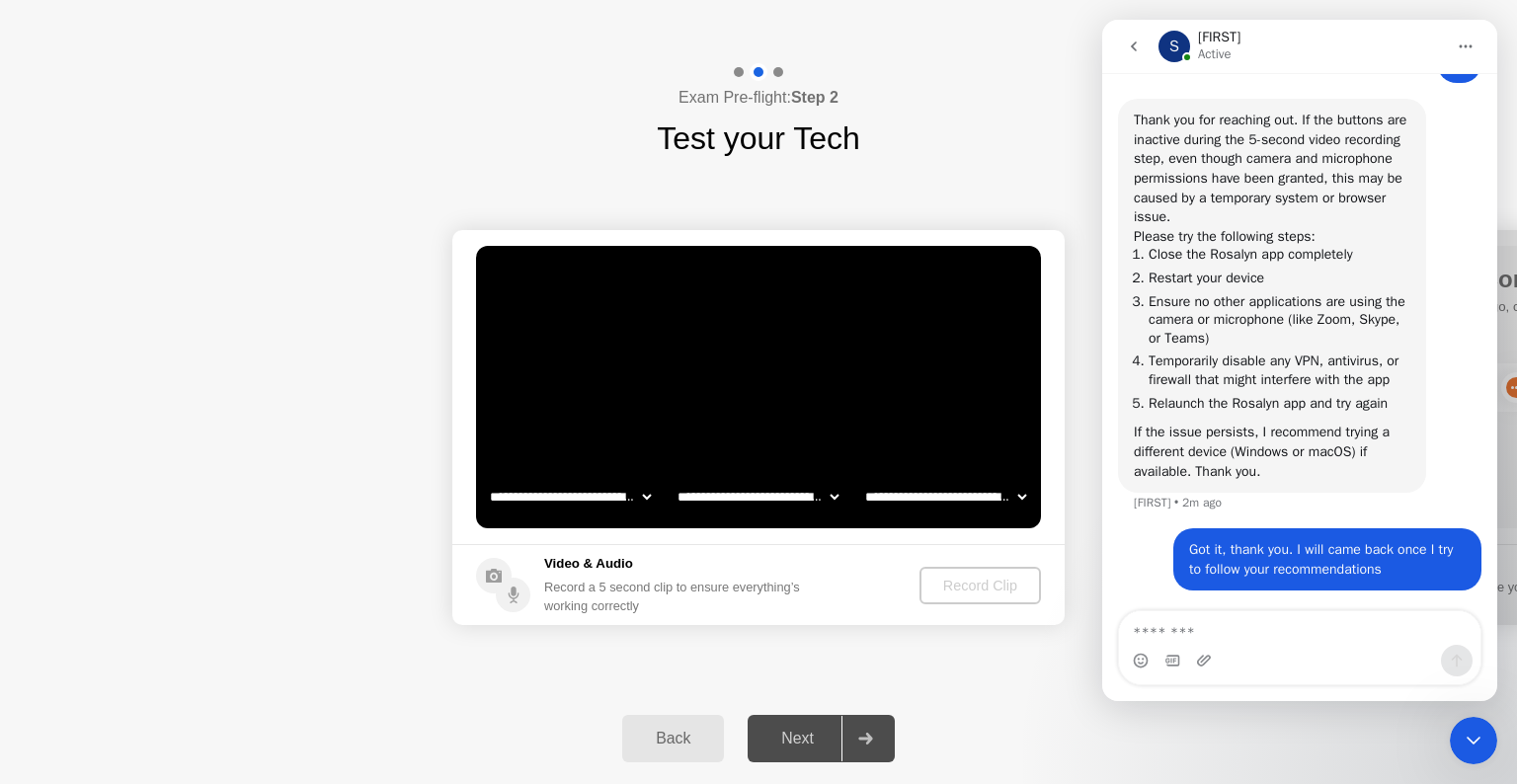 click 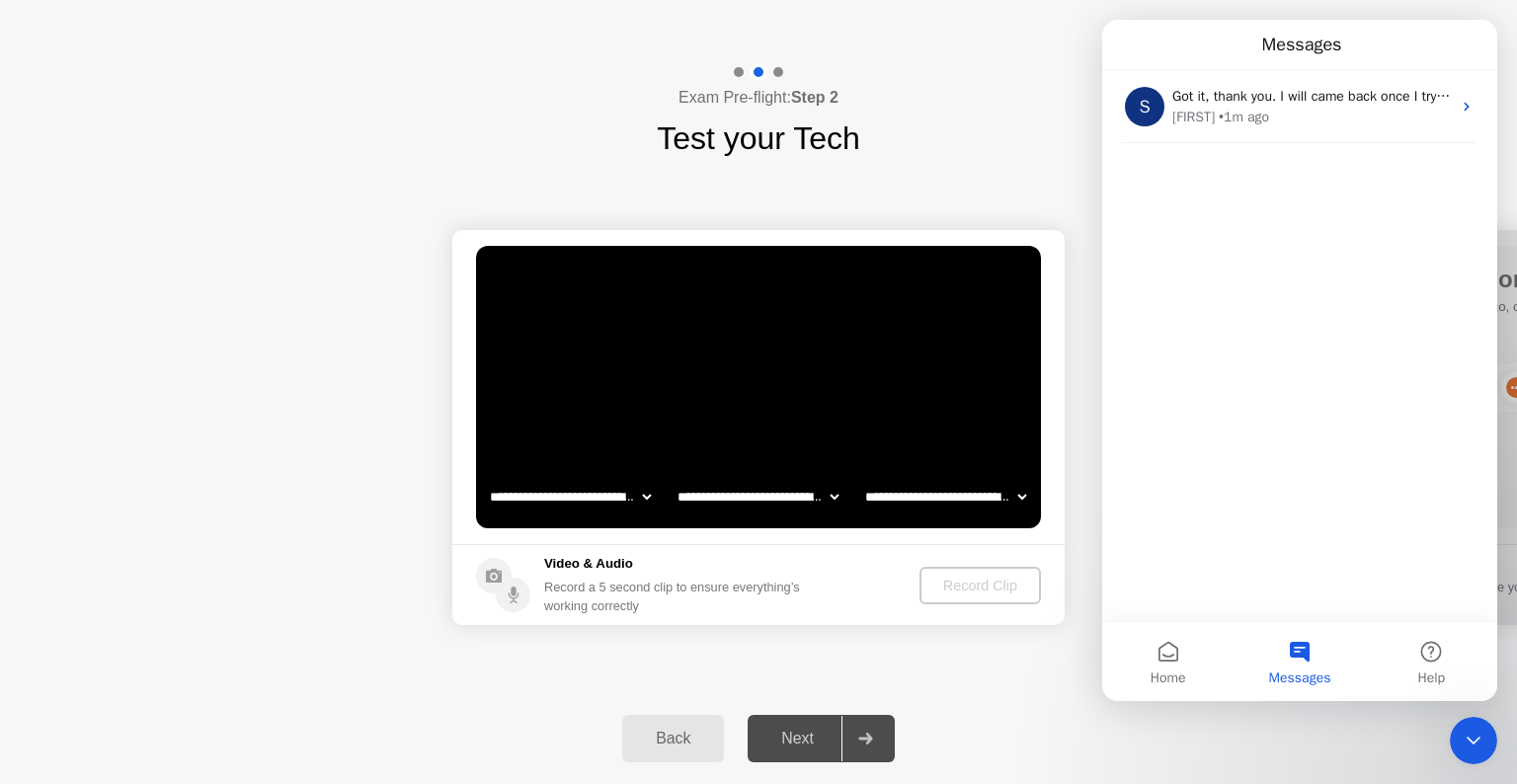 click on "**********" 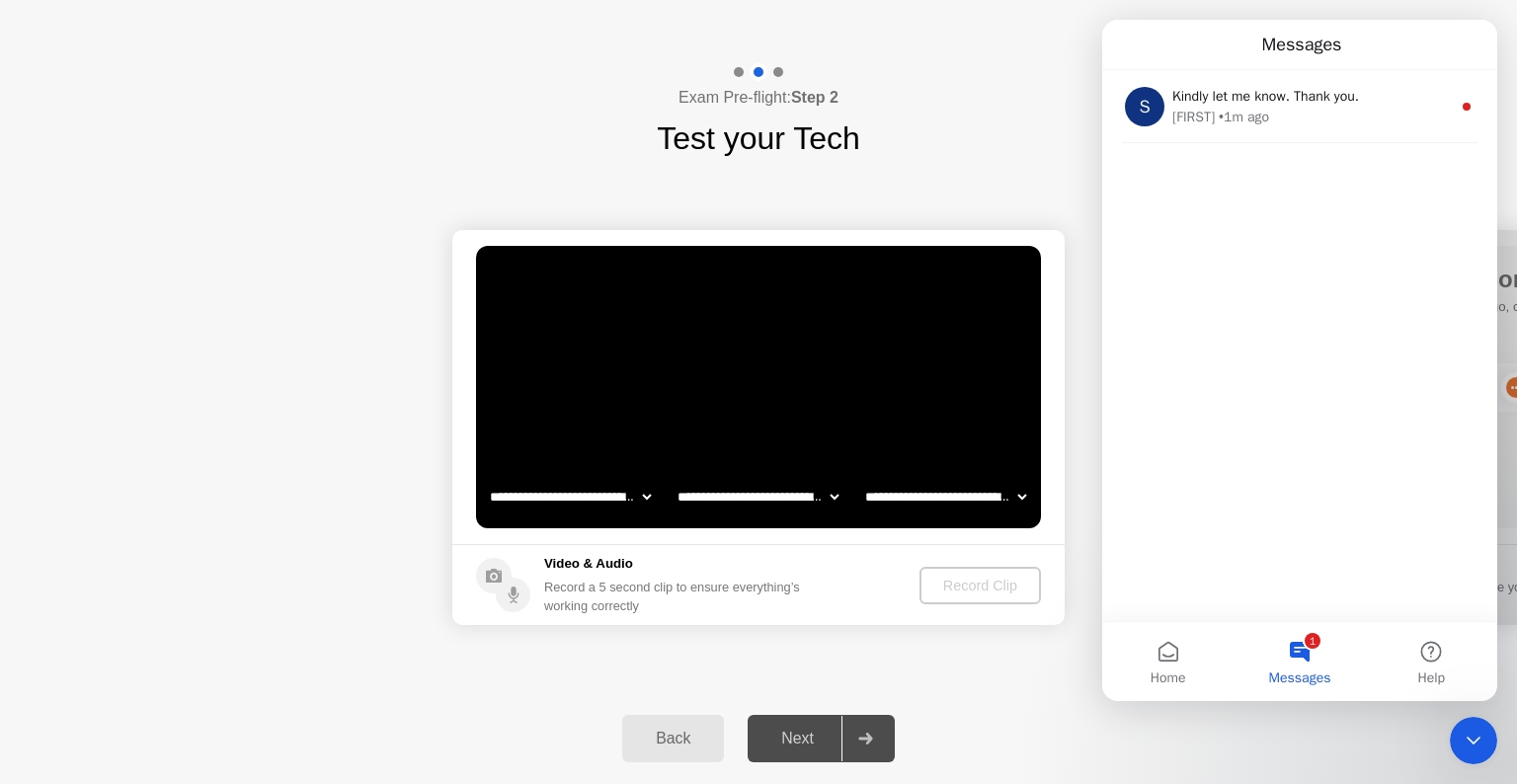 click on "1 Messages" at bounding box center (1299, 662) 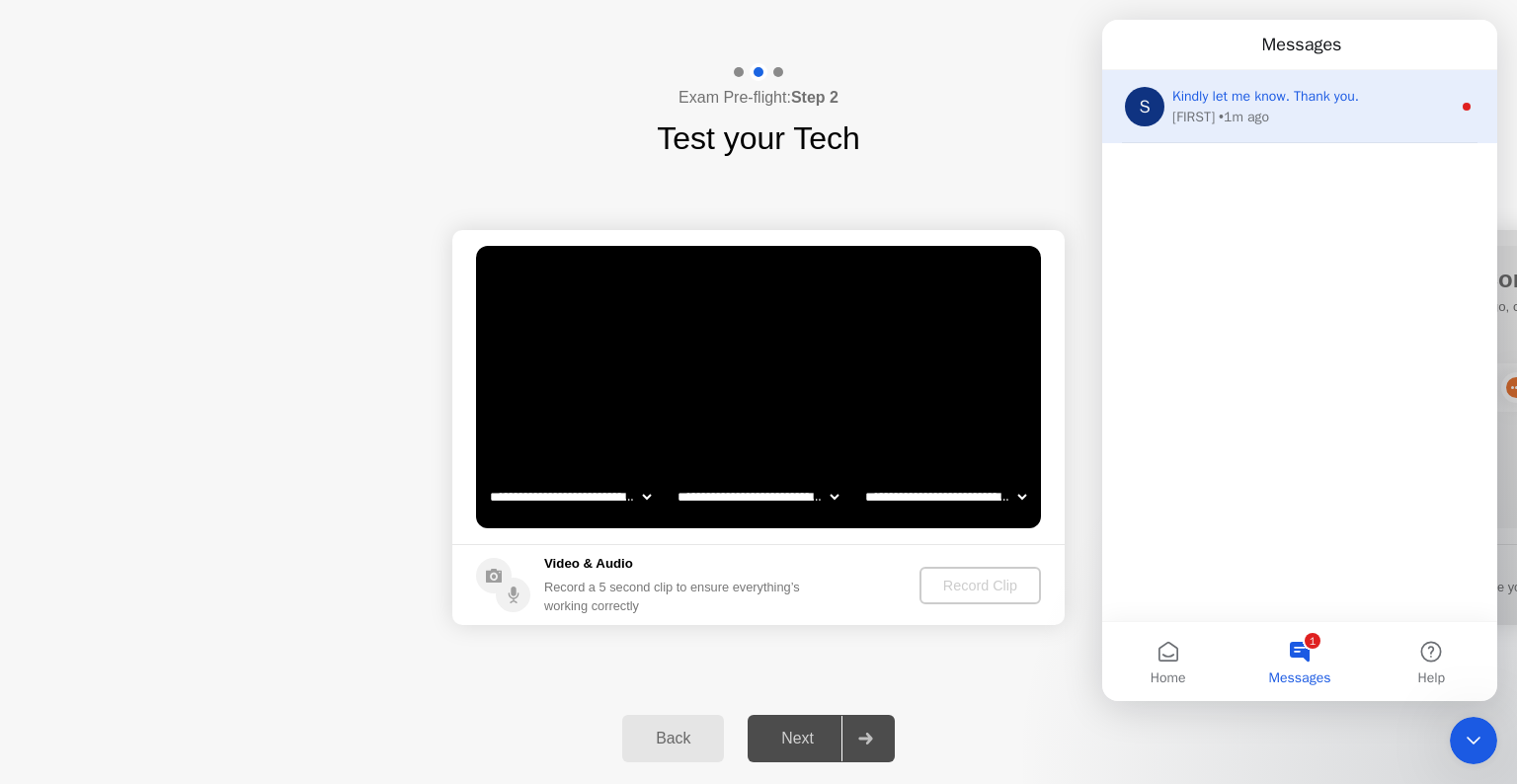 click on "Kindly let me know. Thank you." at bounding box center [1265, 96] 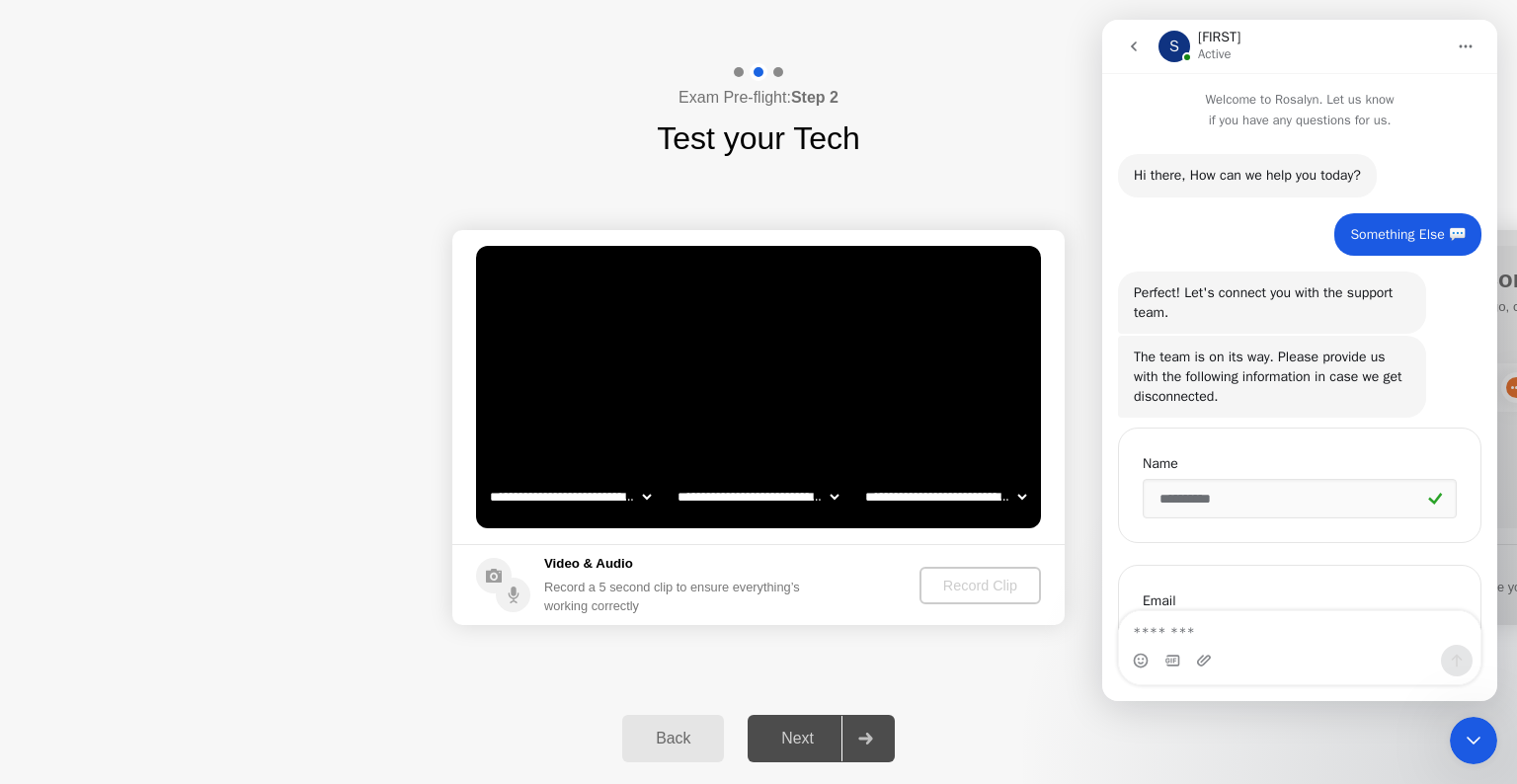 scroll, scrollTop: 104, scrollLeft: 0, axis: vertical 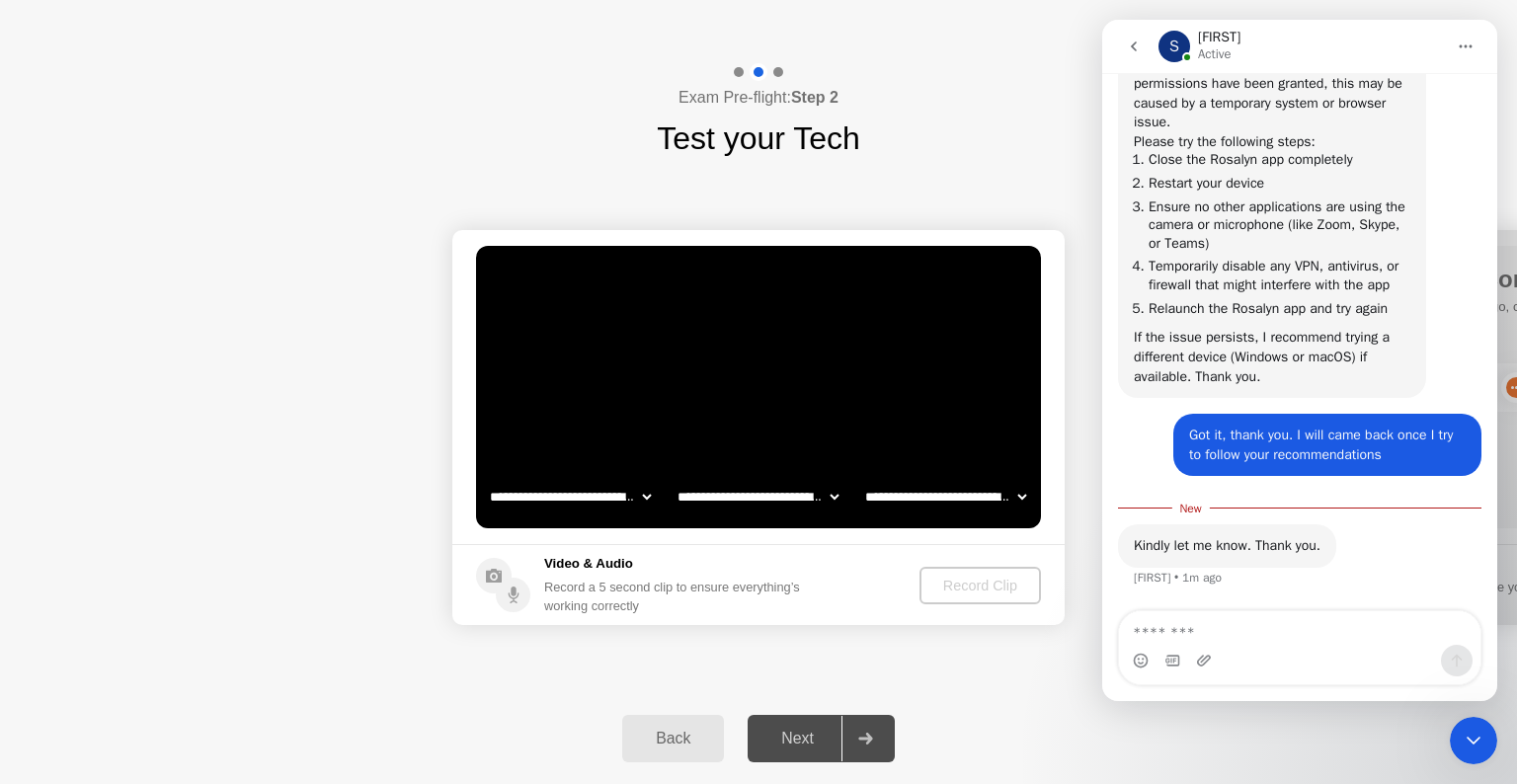 click 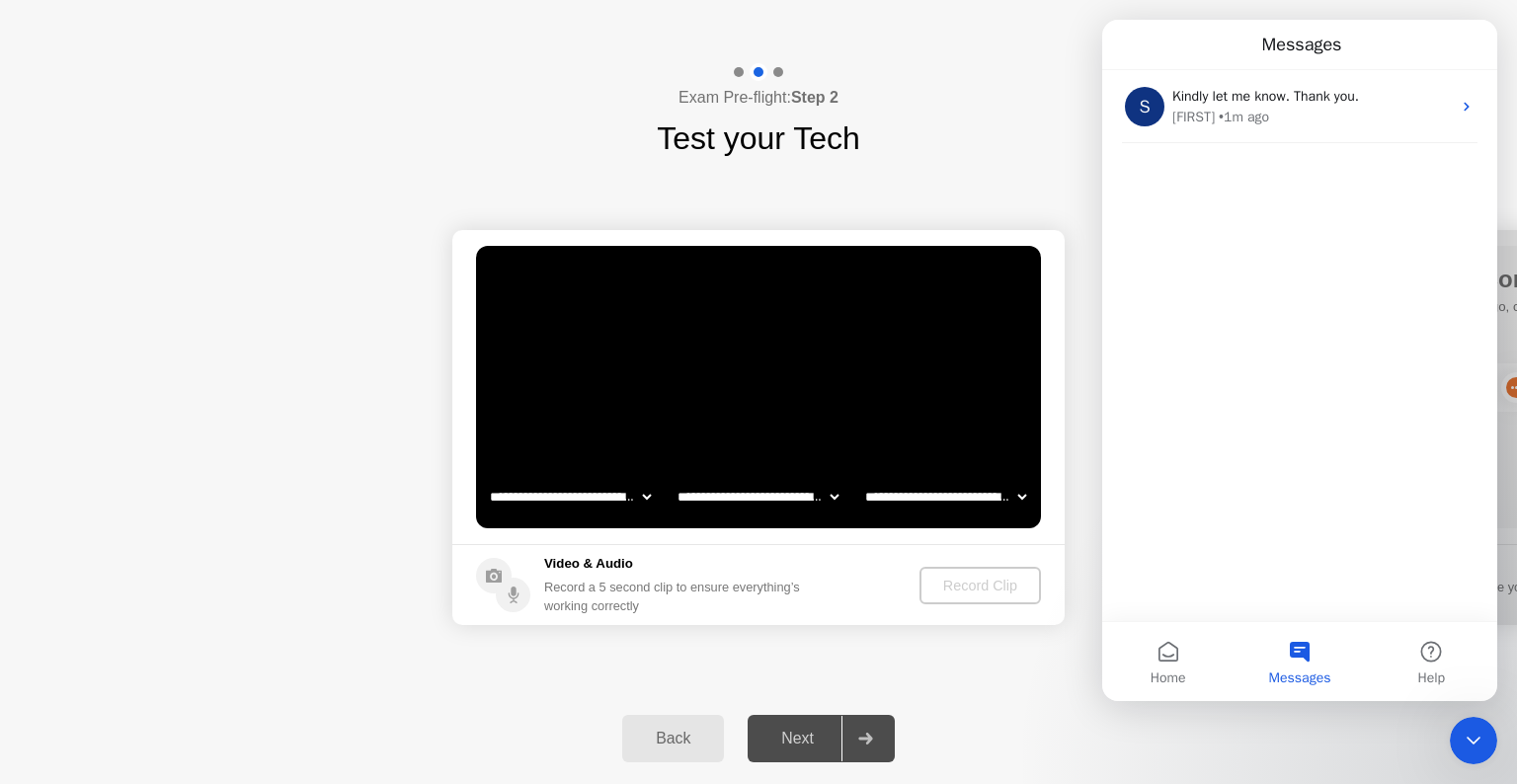 scroll, scrollTop: 2, scrollLeft: 0, axis: vertical 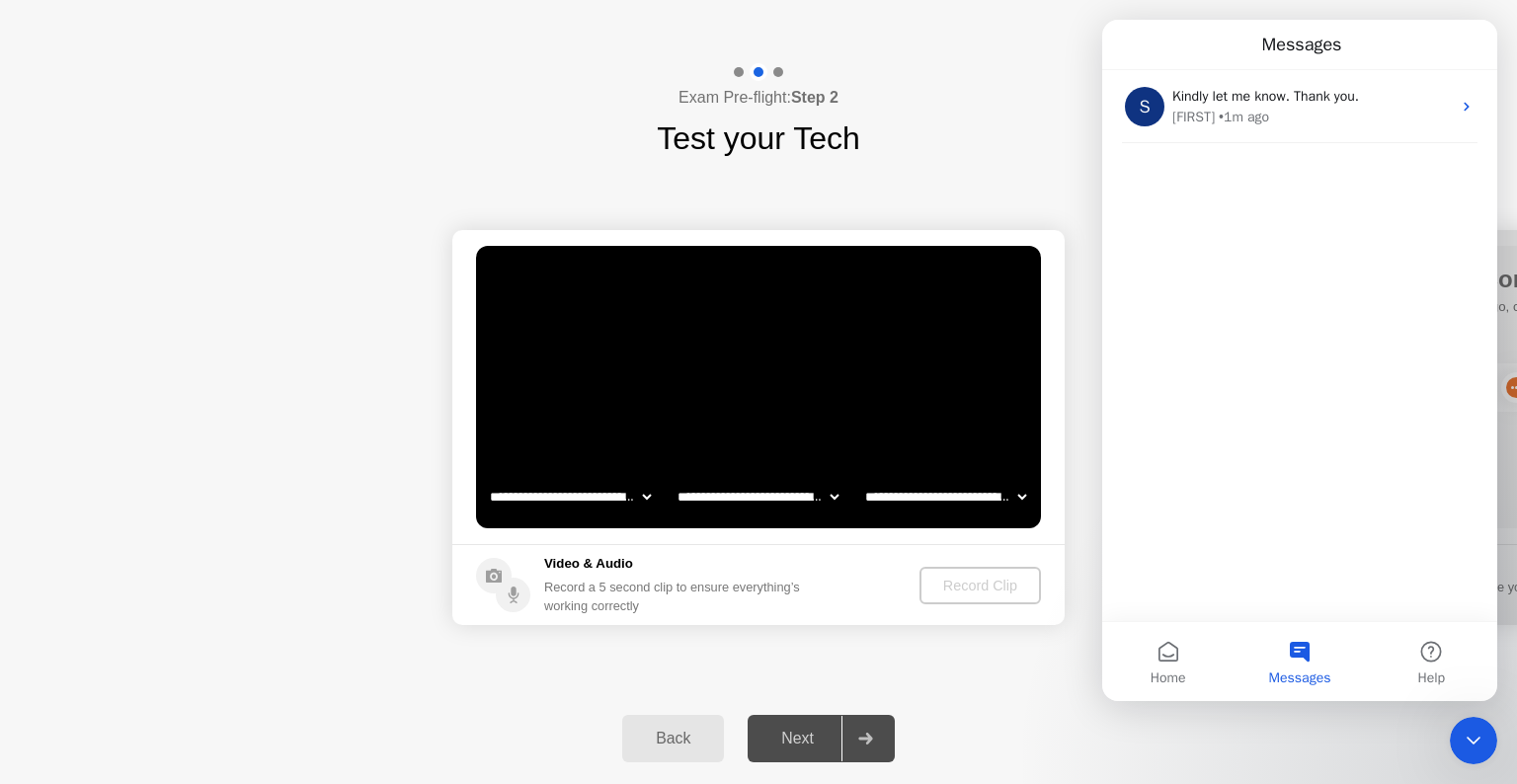 click on "Back Next" 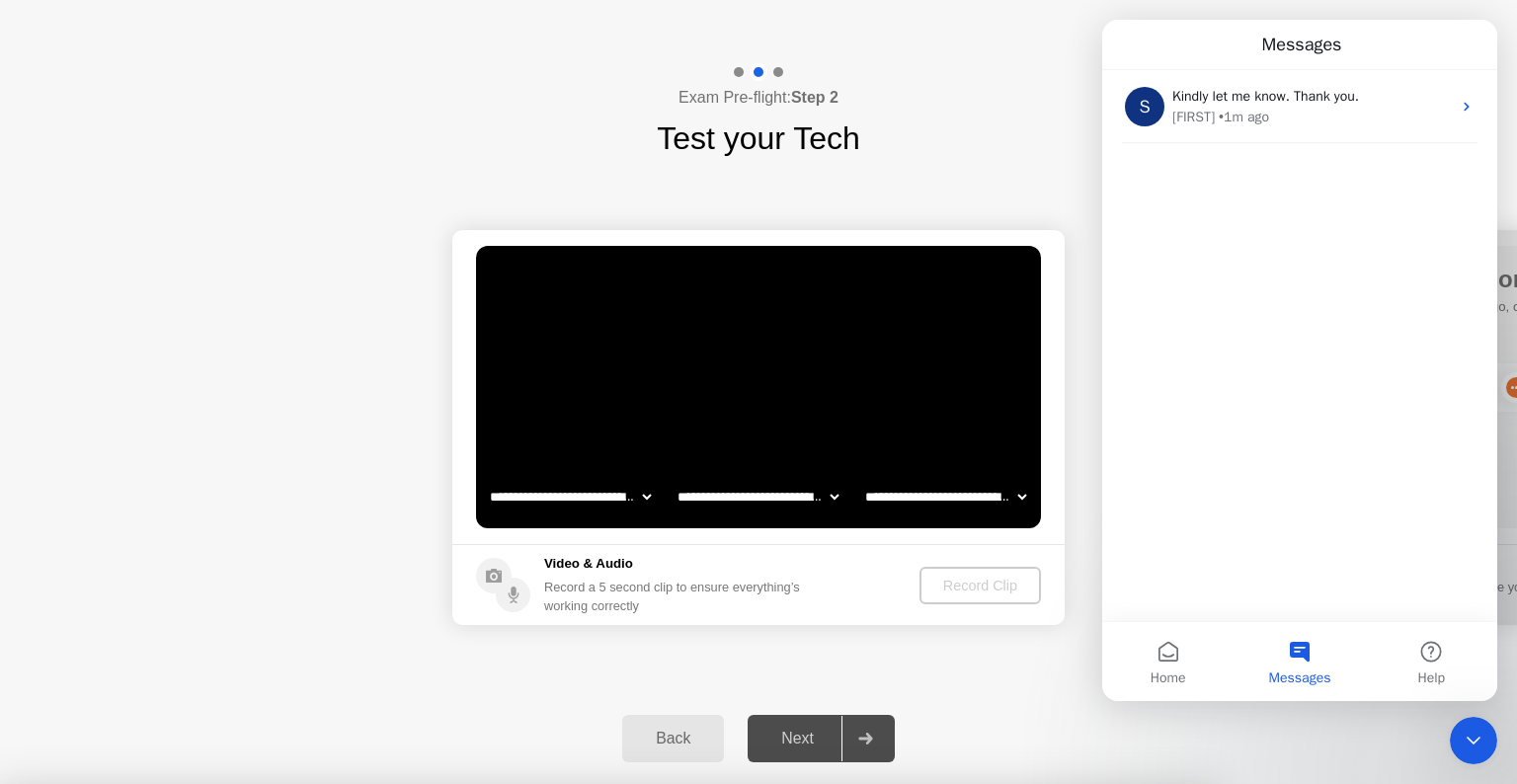 click on "Yes" at bounding box center (559, 896) 